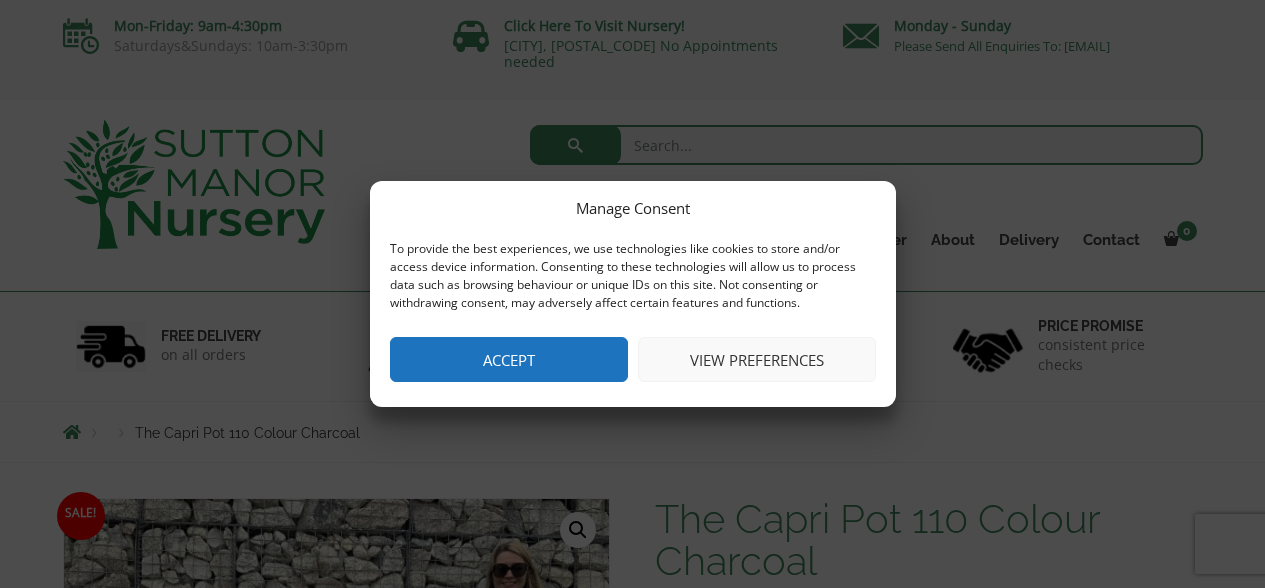 scroll, scrollTop: 0, scrollLeft: 0, axis: both 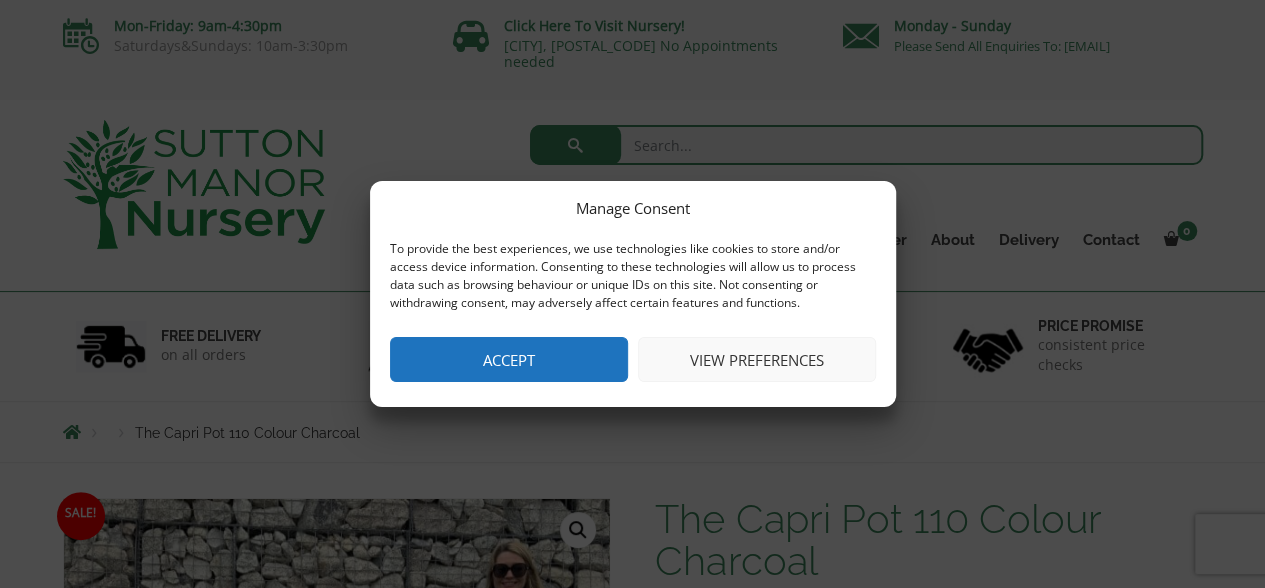 click on "Accept" at bounding box center [509, 359] 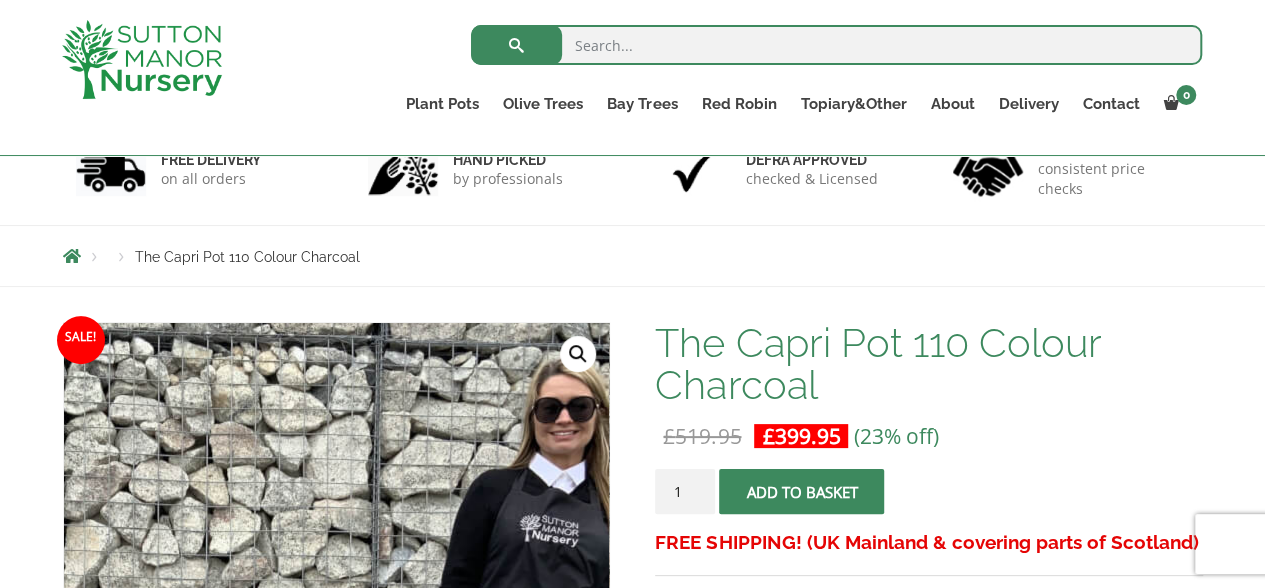 scroll, scrollTop: 300, scrollLeft: 0, axis: vertical 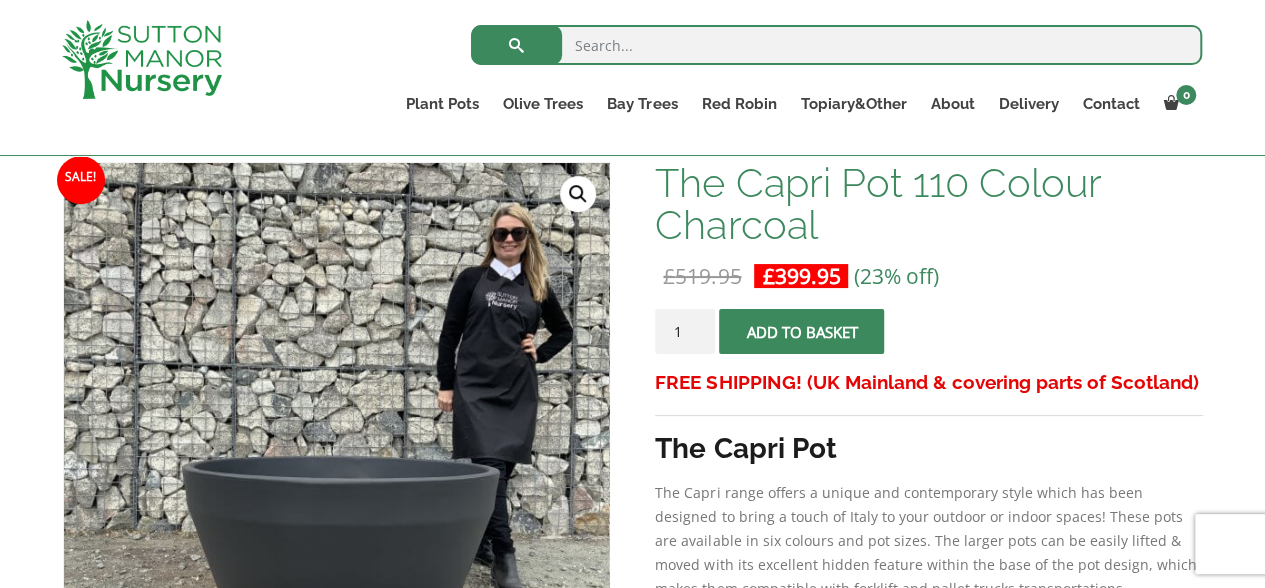 click on "Sale!
🔍
The Capri Pot 110 Colour Charcoal £ 519.95   Original price was: £519.95. £ 399.95 Current price is: £399.95.   (23% off)
FREE SHIPPING! (UK Mainland & covering parts of Scotland)
The Capri Pot
The Capri range offers a unique and contemporary style which has been designed to bring a touch of Italy to your outdoor or indoor spaces! These pots are available in six colours and pot sizes. The larger pots can be easily lifted & moved with its excellent hidden feature within the base of the pot design, which makes them compatible with forklift and pallet trucks transportations.
These resin-based pots are not clay or stone.
When stock shows “available on back-order or can be backordered” , please call or email us so we can advise an estimated date. Please be aware that back-ordered items can take between 4-8 weeks from the date of orders placed.
42 in stock (can be backordered)
The Capri Pot 110 Colour Charcoal quantity
1" at bounding box center [633, 902] 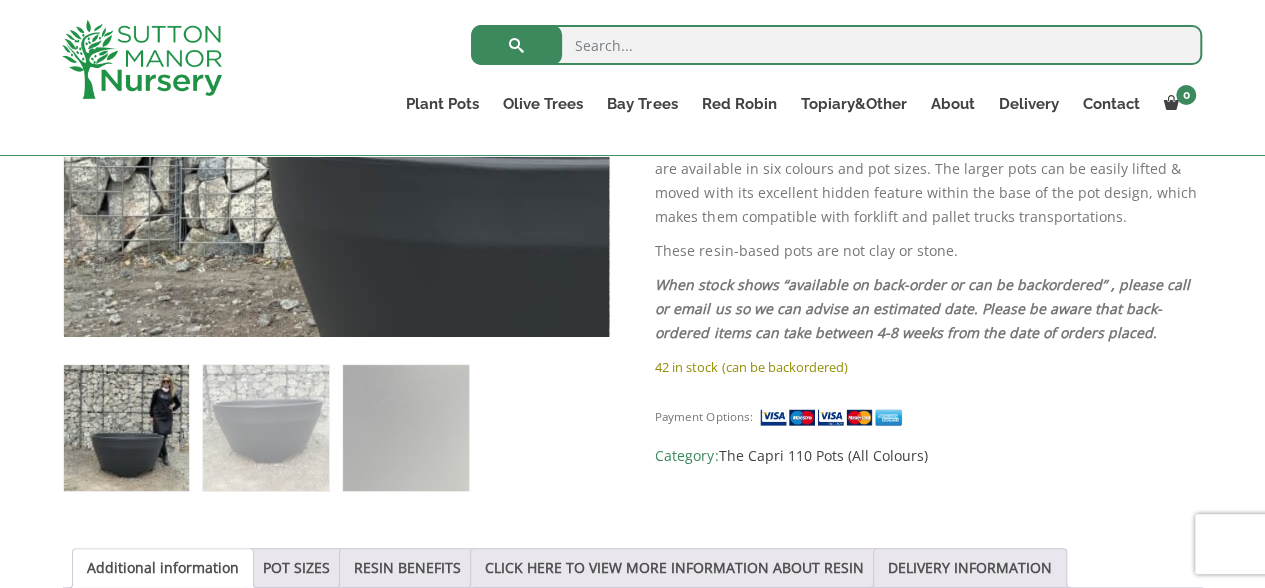 scroll, scrollTop: 800, scrollLeft: 0, axis: vertical 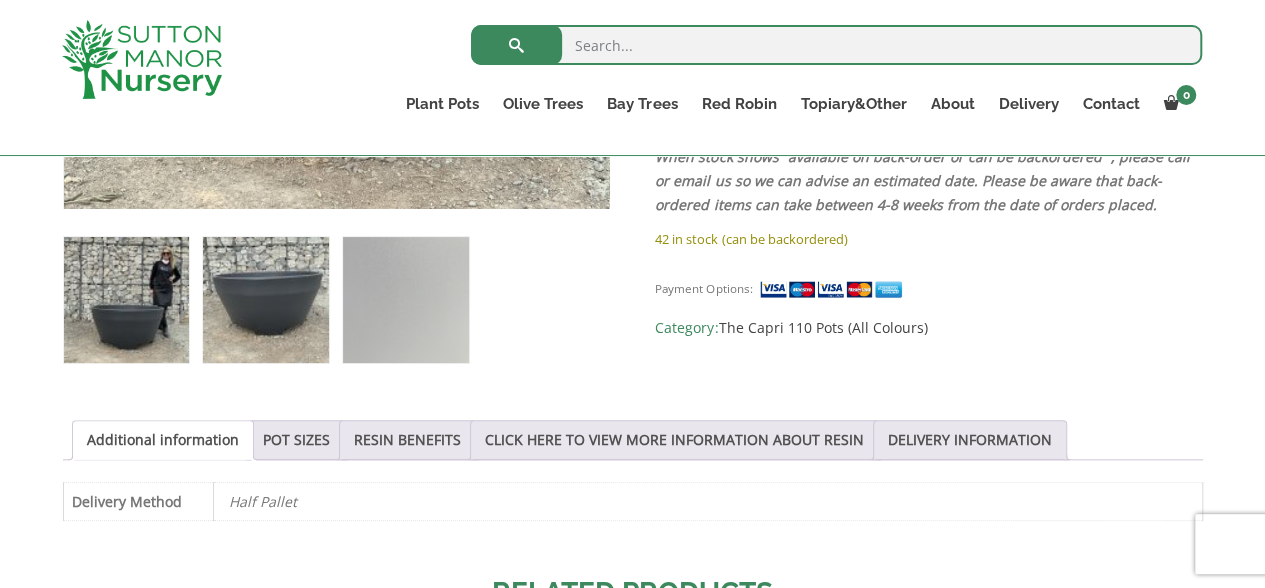 click at bounding box center [126, 299] 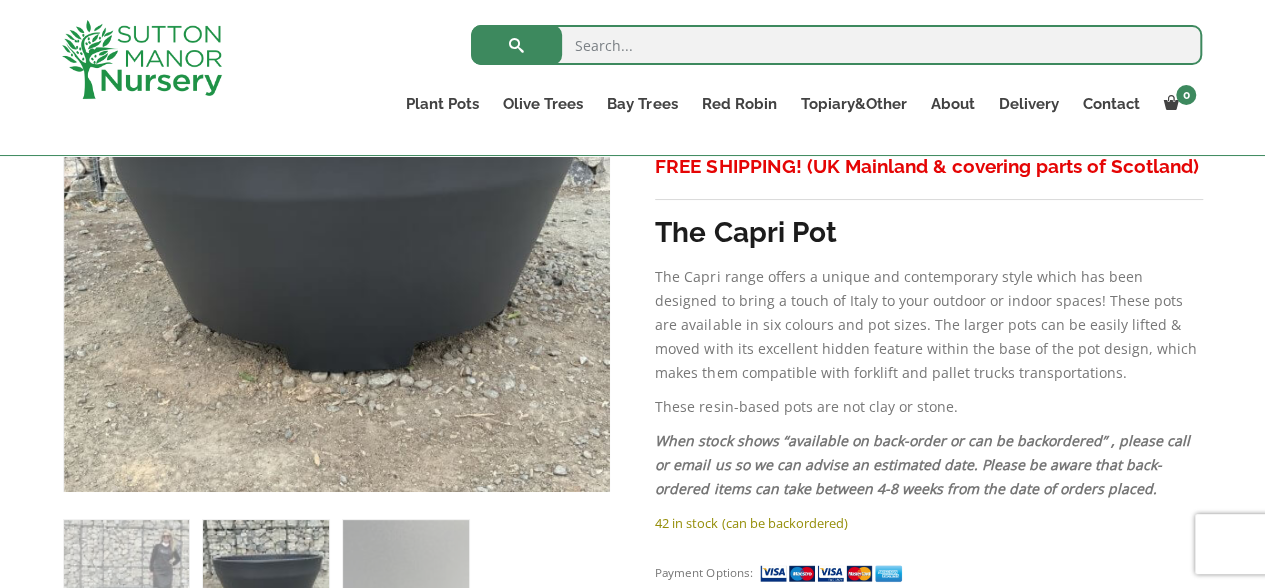 scroll, scrollTop: 400, scrollLeft: 0, axis: vertical 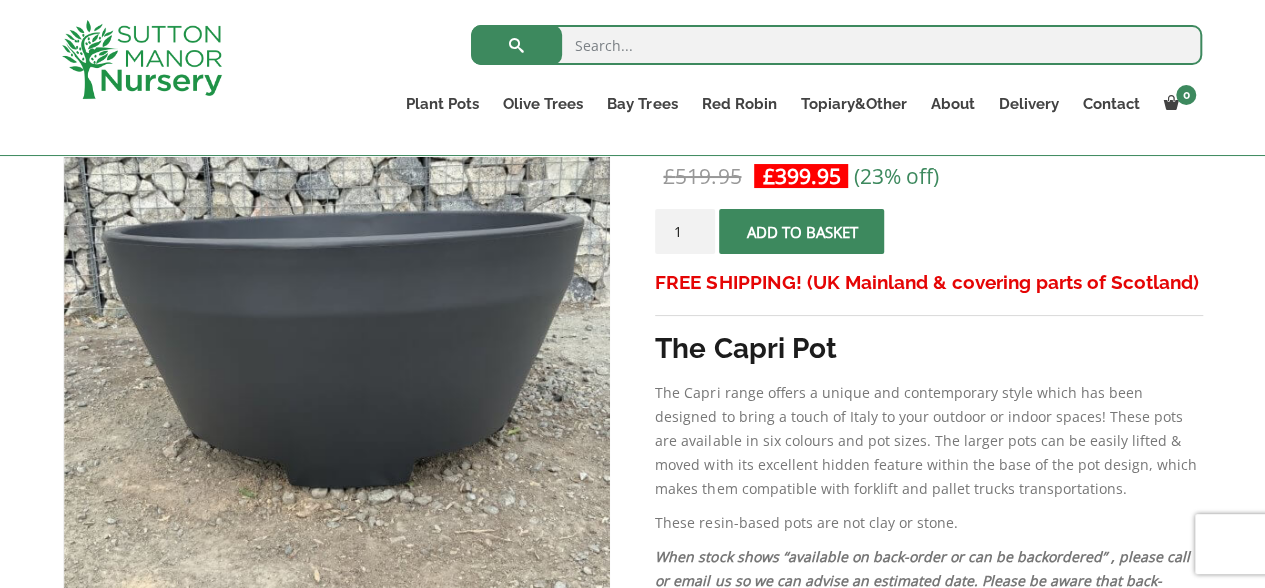 click on "Sale!
🔍
The Capri Pot 110 Colour Charcoal £ 519.95   Original price was: £519.95. £ 399.95 Current price is: £399.95.   (23% off)
FREE SHIPPING! (UK Mainland & covering parts of Scotland)
The Capri Pot
The Capri range offers a unique and contemporary style which has been designed to bring a touch of Italy to your outdoor or indoor spaces! These pots are available in six colours and pot sizes. The larger pots can be easily lifted & moved with its excellent hidden feature within the base of the pot design, which makes them compatible with forklift and pallet trucks transportations.
These resin-based pots are not clay or stone.
When stock shows “available on back-order or can be backordered” , please call or email us so we can advise an estimated date. Please be aware that back-ordered items can take between 4-8 weeks from the date of orders placed.
42 in stock (can be backordered)
The Capri Pot 110 Colour Charcoal quantity" at bounding box center [632, 801] 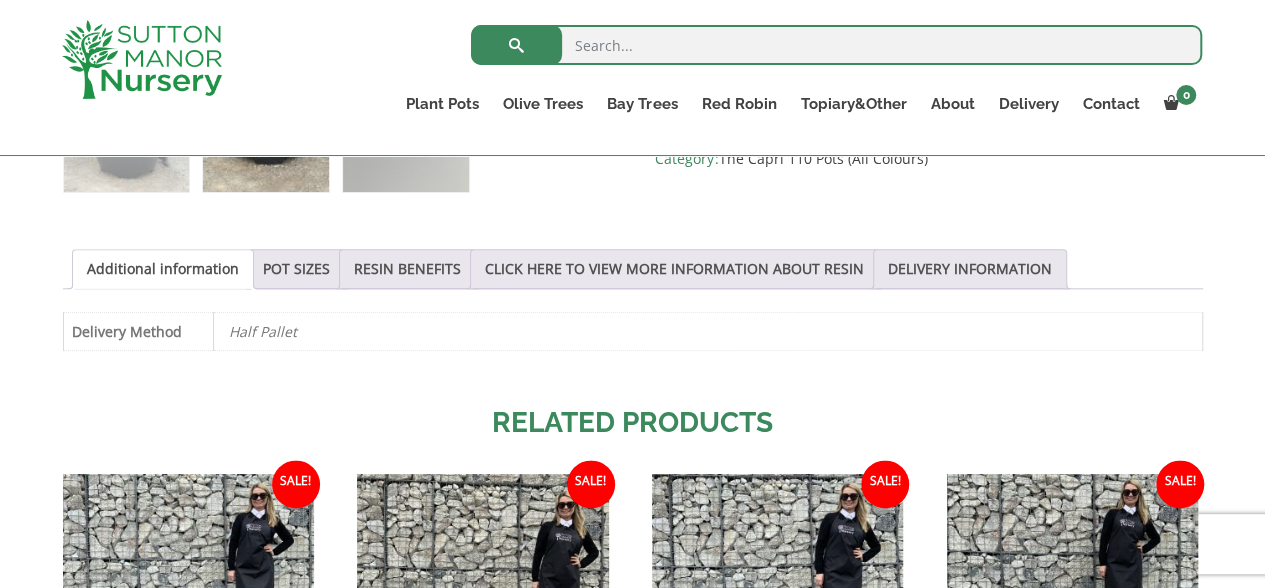 scroll, scrollTop: 1000, scrollLeft: 0, axis: vertical 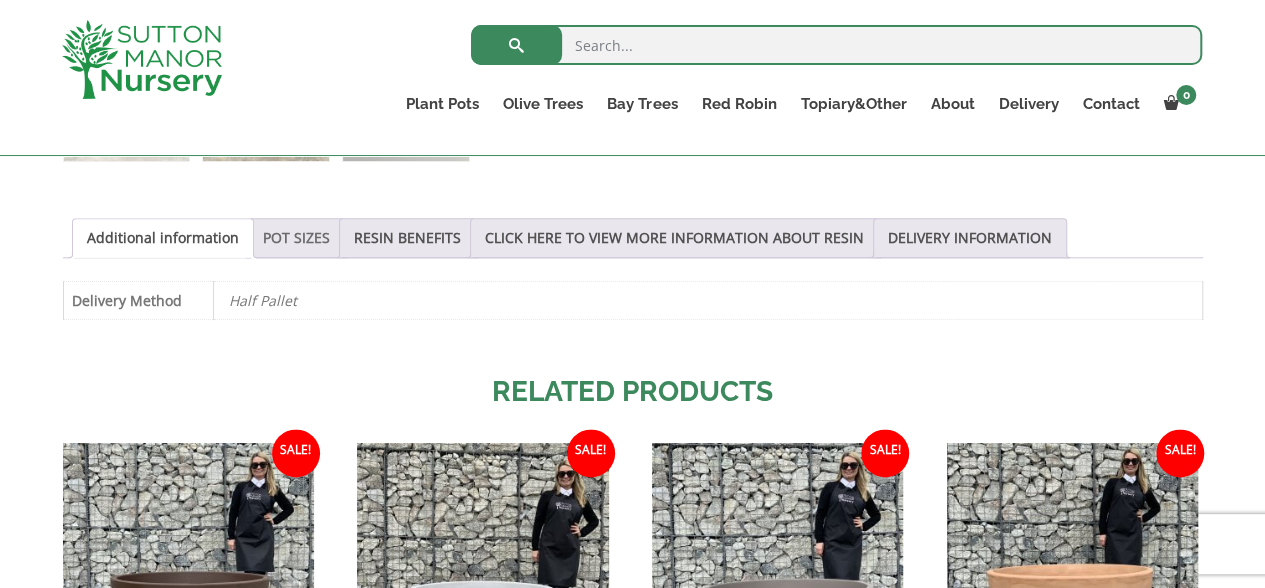 click on "POT SIZES" at bounding box center [296, 238] 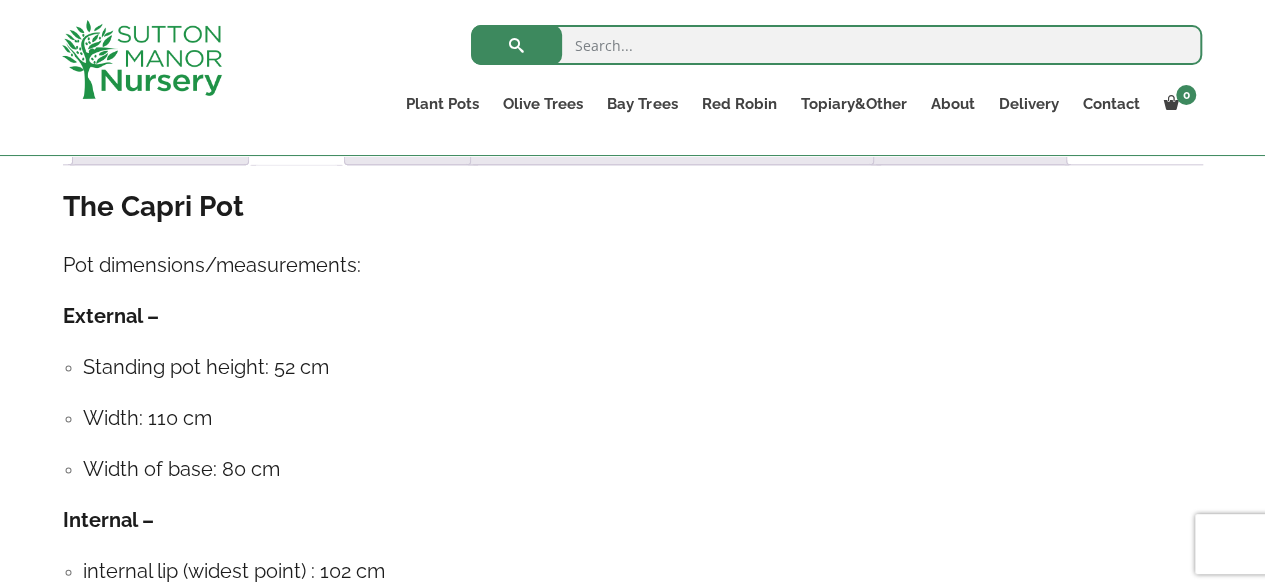 scroll, scrollTop: 1200, scrollLeft: 0, axis: vertical 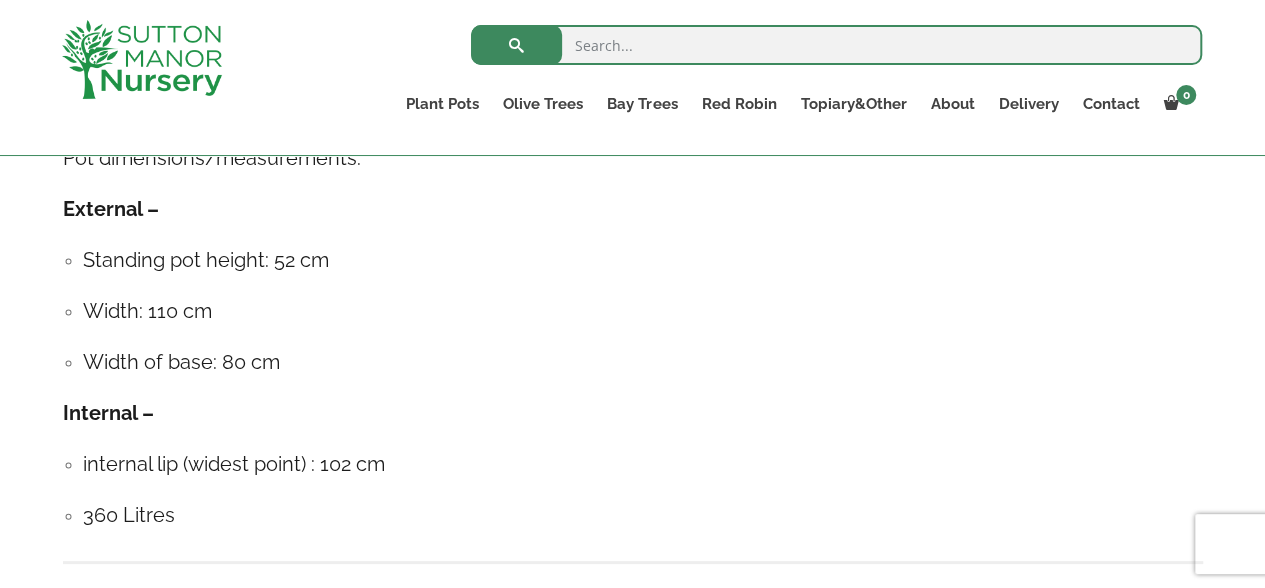 click on "Sale!
🔍
The Capri Pot 110 Colour Charcoal £ 519.95   Original price was: £519.95. £ 399.95 Current price is: £399.95.   (23% off)
FREE SHIPPING! (UK Mainland & covering parts of Scotland)
The Capri Pot
The Capri range offers a unique and contemporary style which has been designed to bring a touch of Italy to your outdoor or indoor spaces! These pots are available in six colours and pot sizes. The larger pots can be easily lifted & moved with its excellent hidden feature within the base of the pot design, which makes them compatible with forklift and pallet trucks transportations.
These resin-based pots are not clay or stone.
When stock shows “available on back-order or can be backordered” , please call or email us so we can advise an estimated date. Please be aware that back-ordered items can take between 4-8 weeks from the date of orders placed.
42 in stock (can be backordered)
The Capri Pot 110 Colour Charcoal quantity" at bounding box center (632, 282) 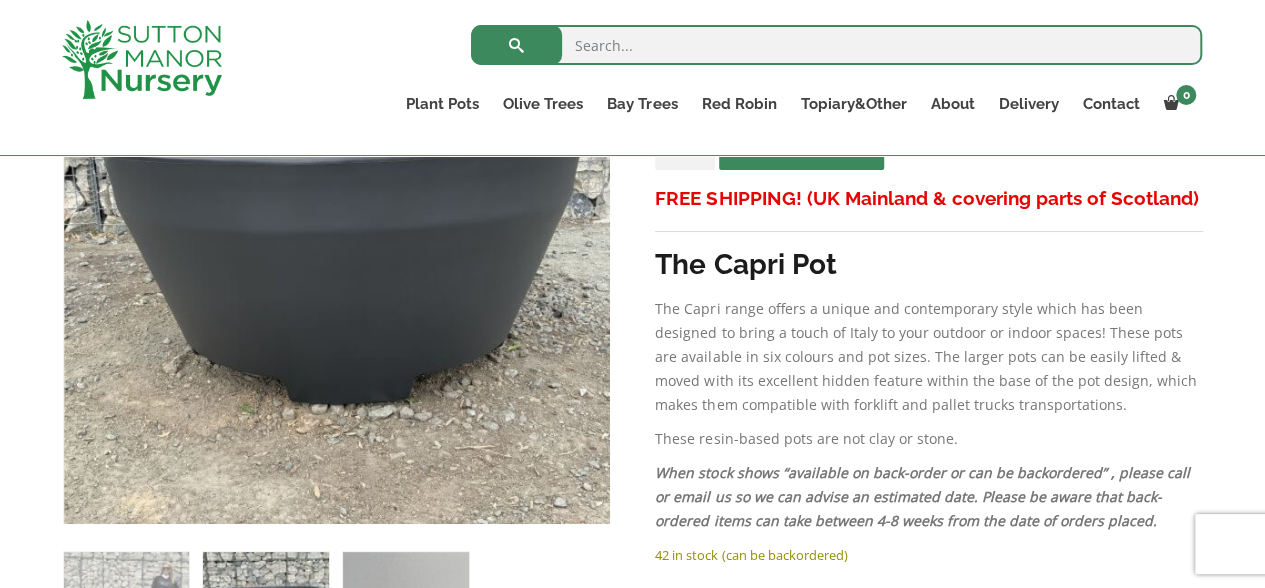 scroll, scrollTop: 500, scrollLeft: 0, axis: vertical 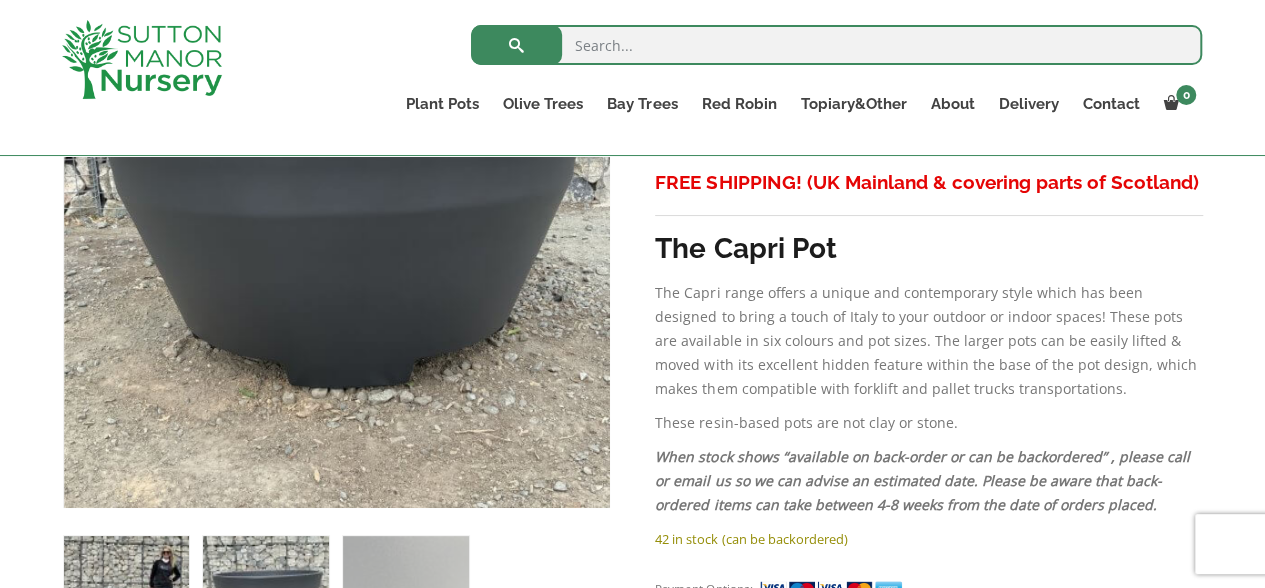 click at bounding box center (126, 598) 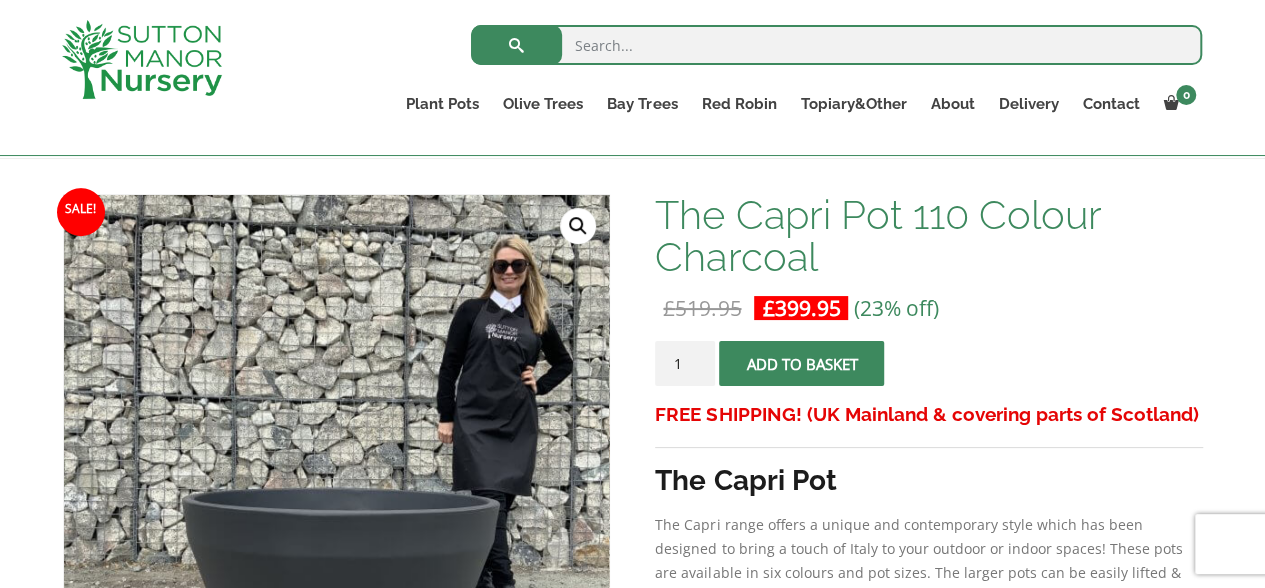 scroll, scrollTop: 300, scrollLeft: 0, axis: vertical 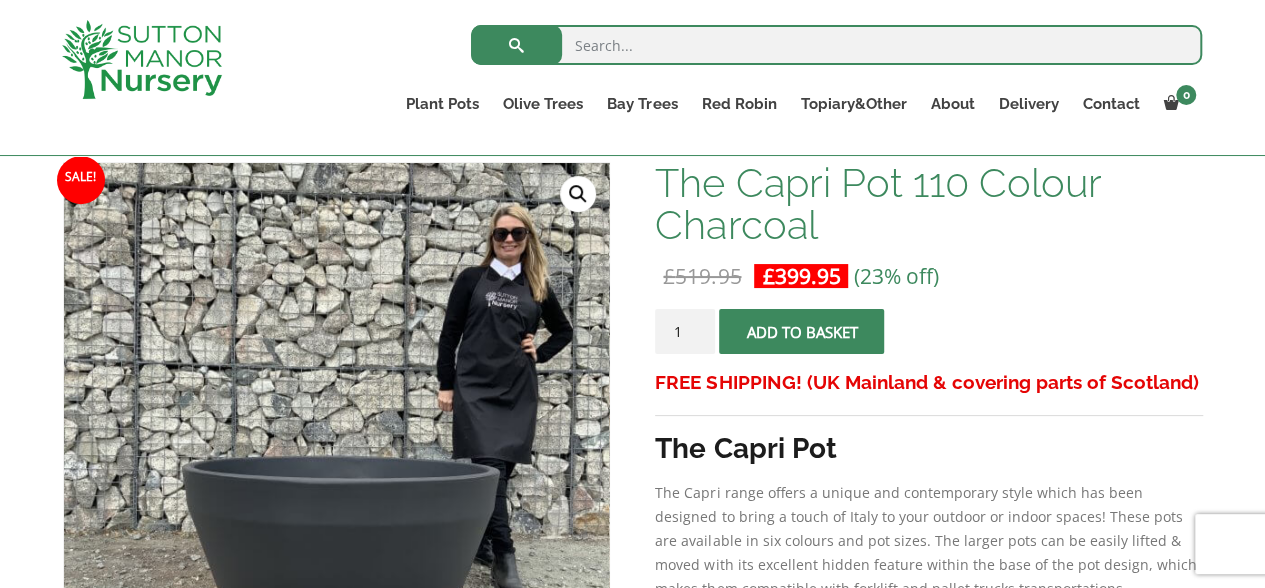 click on "Sale!
🔍
The Capri Pot 110 Colour Charcoal £ 519.95   Original price was: £519.95. £ 399.95 Current price is: £399.95.   (23% off)
FREE SHIPPING! (UK Mainland & covering parts of Scotland)
The Capri Pot
The Capri range offers a unique and contemporary style which has been designed to bring a touch of Italy to your outdoor or indoor spaces! These pots are available in six colours and pot sizes. The larger pots can be easily lifted & moved with its excellent hidden feature within the base of the pot design, which makes them compatible with forklift and pallet trucks transportations.
These resin-based pots are not clay or stone.
When stock shows “available on back-order or can be backordered” , please call or email us so we can advise an estimated date. Please be aware that back-ordered items can take between 4-8 weeks from the date of orders placed.
42 in stock (can be backordered)
The Capri Pot 110 Colour Charcoal quantity" at bounding box center (632, 1182) 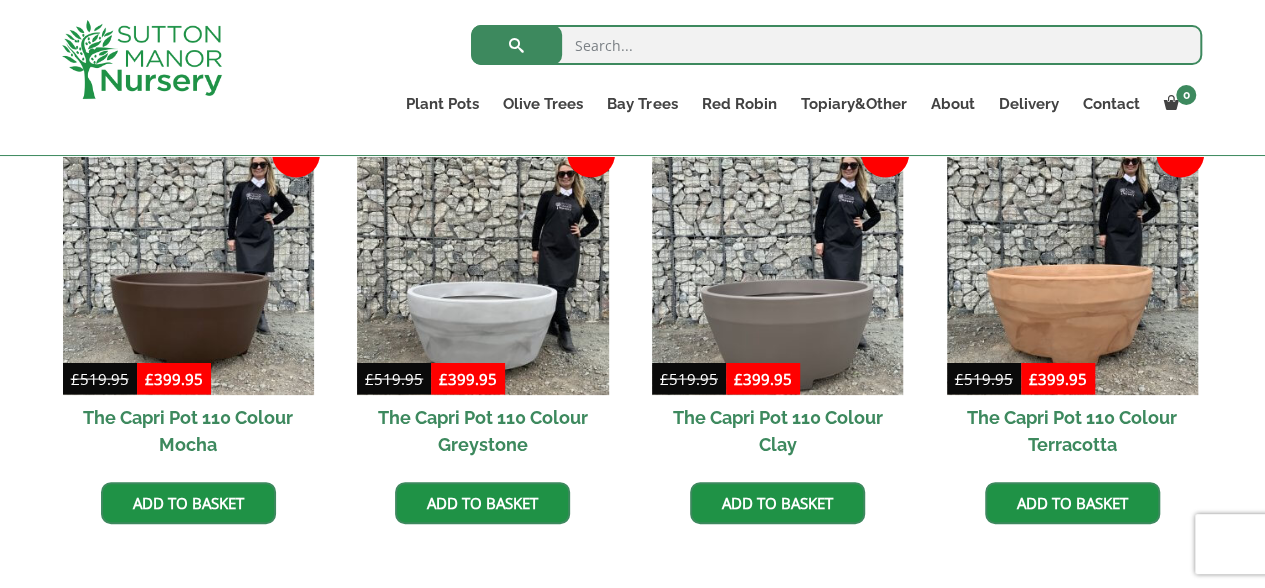 scroll, scrollTop: 1800, scrollLeft: 0, axis: vertical 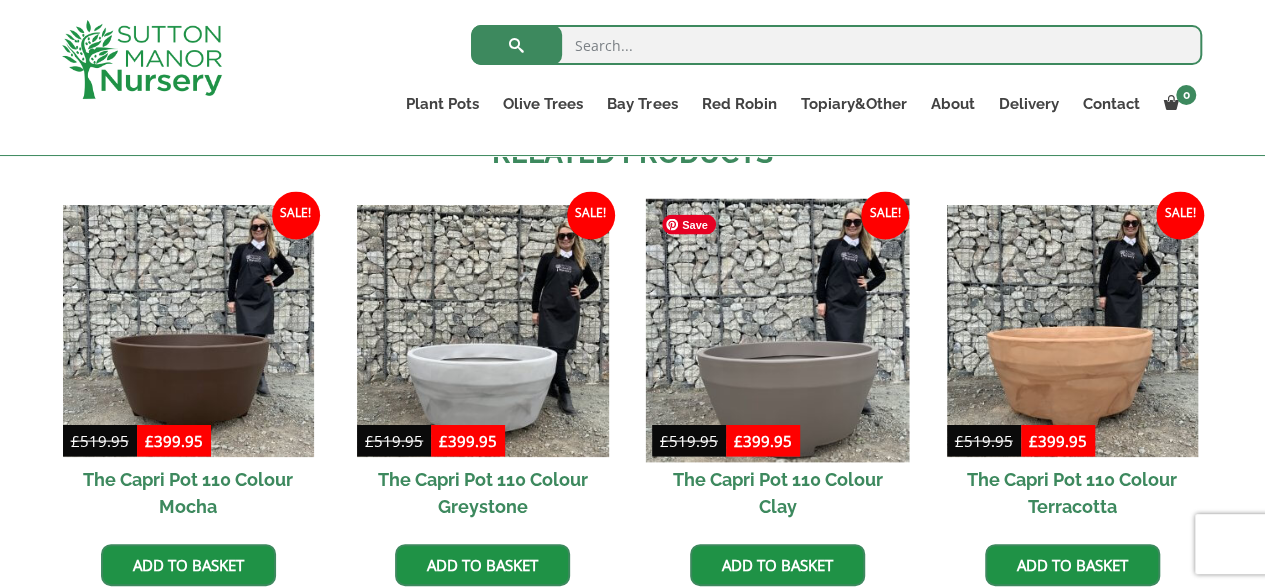 click at bounding box center [778, 331] 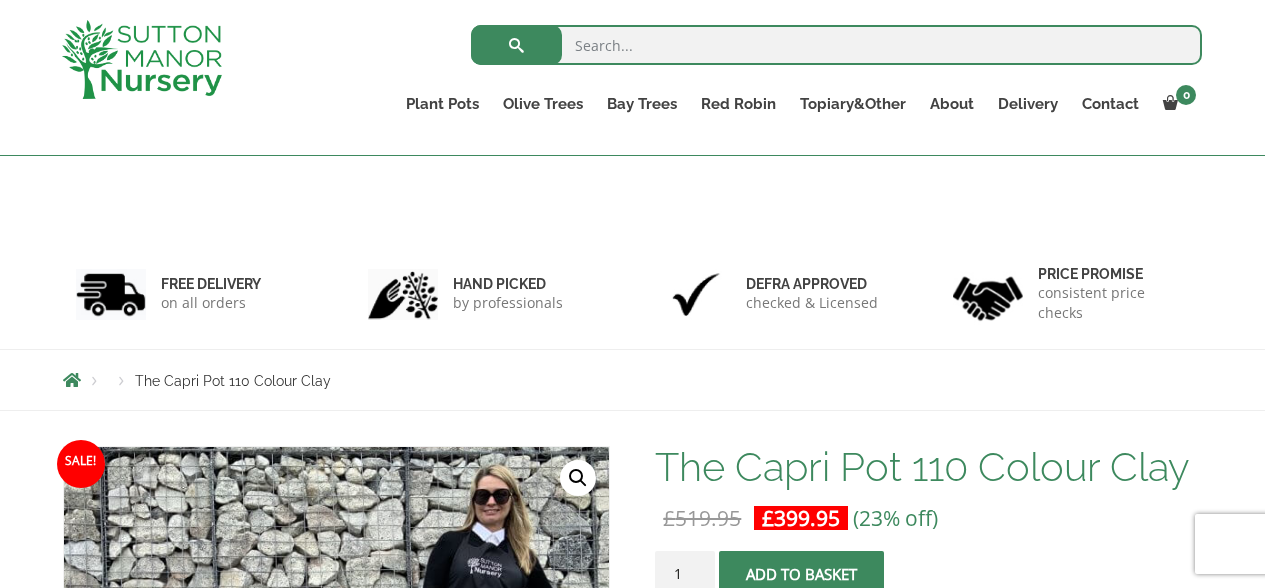 scroll, scrollTop: 271, scrollLeft: 0, axis: vertical 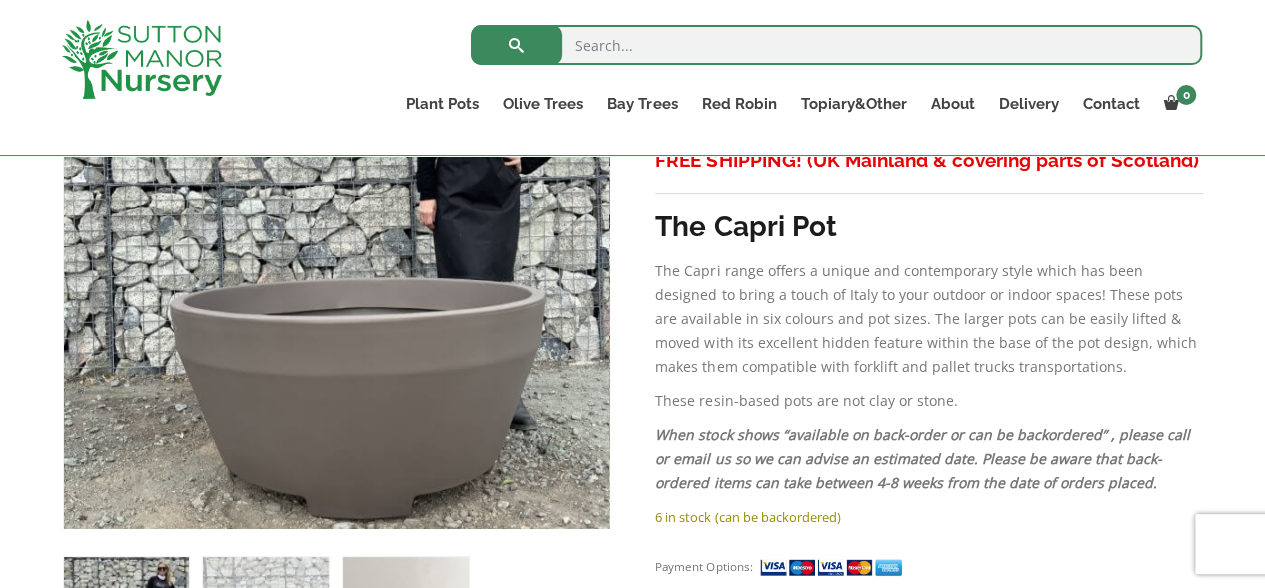 click on "These resin-based pots are not clay or stone." at bounding box center (928, 401) 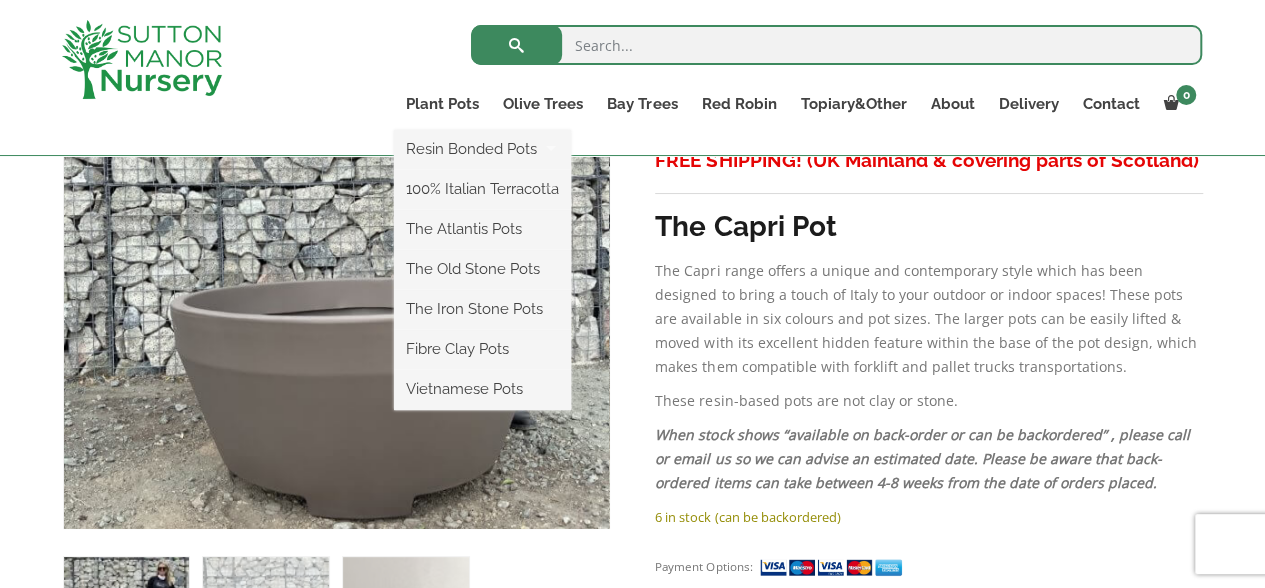 click on "Resin Bonded Pots
The Milan Pots
The Capri Pots
The Brunello Pots
The Venice Cube Pots
The Barolo Pots
The Rome Bowl
The Olive Jar
The Sicilian Pots
The Mediterranean Pots
The San Marino Pots
The Tuscany Fruit Pots
The Pompei Pots
The Florence Oval Pot
The Alfresco Pots
100% Italian Terracotta
Shallow Bowl Grande
Rolled Rim Classico
Cylinders Traditionals
Squares And Troughs
Jars And Urns
The Atlantis Pots
The Old Stone Pots
The Iron Stone Pots
Fibre Clay Pots
Vietnamese Pots" at bounding box center (482, 270) 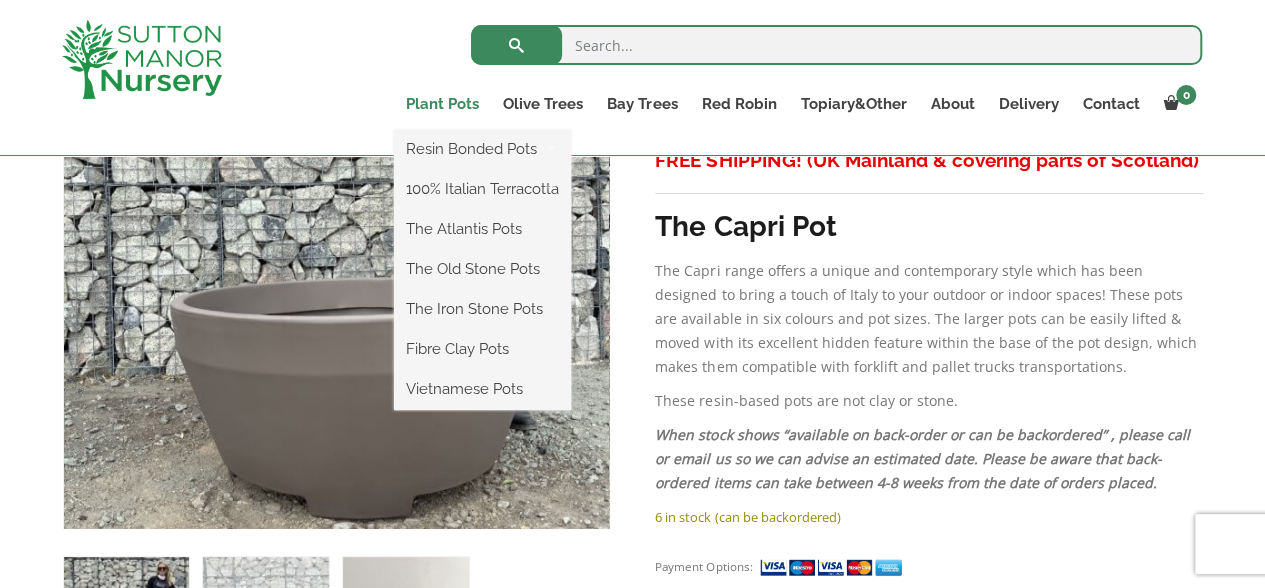 click on "Plant Pots" at bounding box center [442, 104] 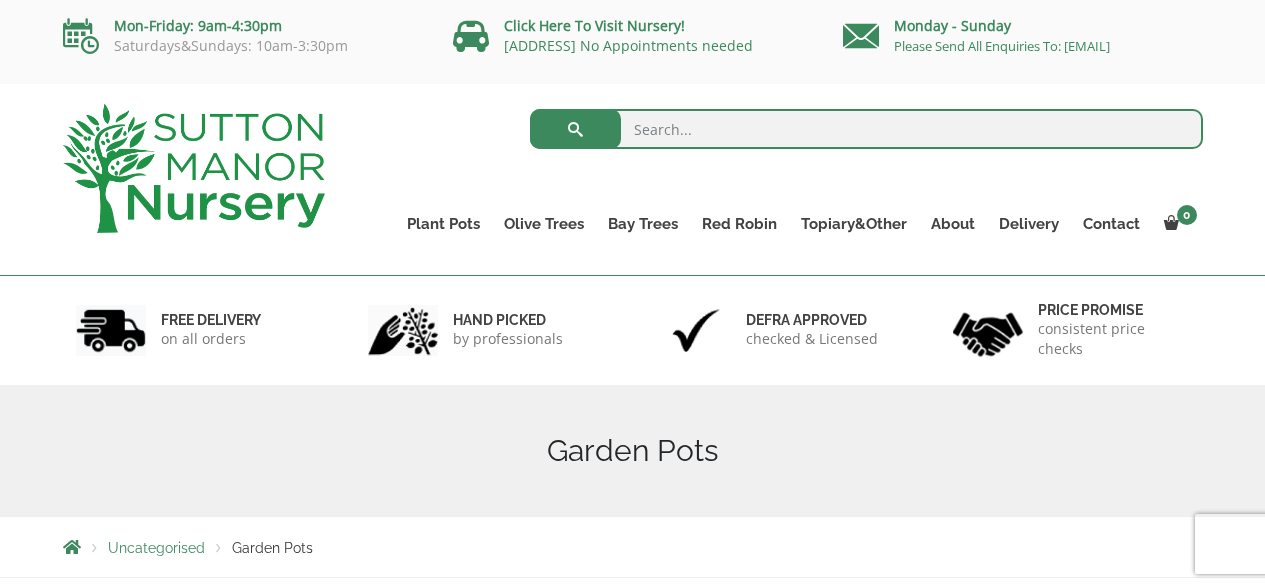 scroll, scrollTop: 0, scrollLeft: 0, axis: both 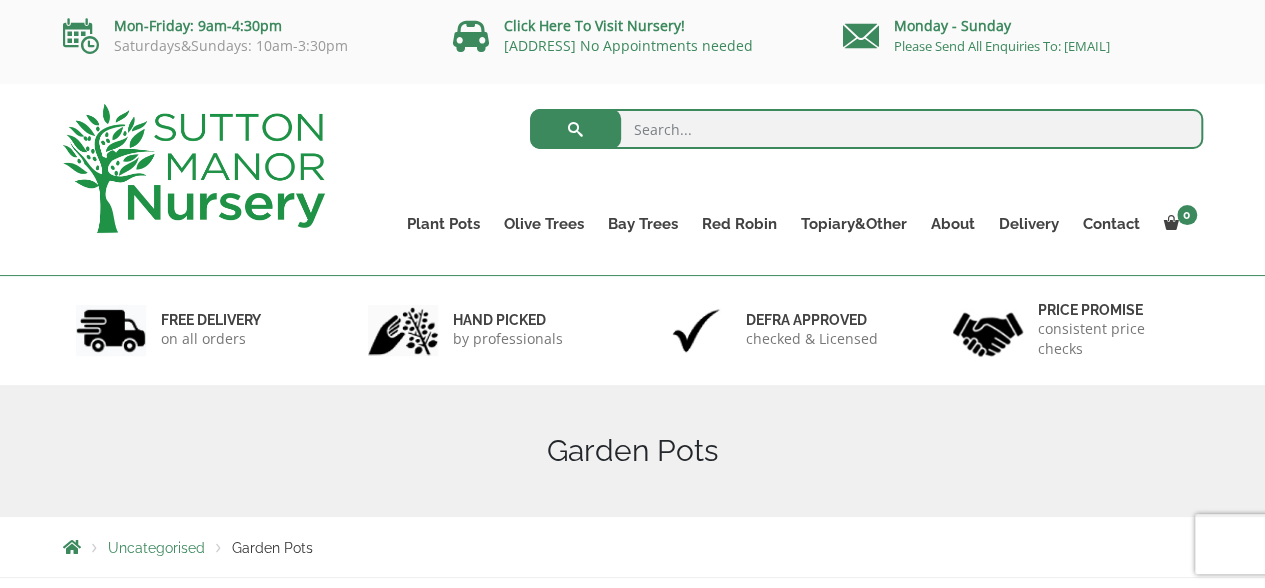 click on "FREE DELIVERY
on all orders
hand picked
by professionals
Defra approved
checked & Licensed
Price promise
consistent price checks" at bounding box center [632, 330] 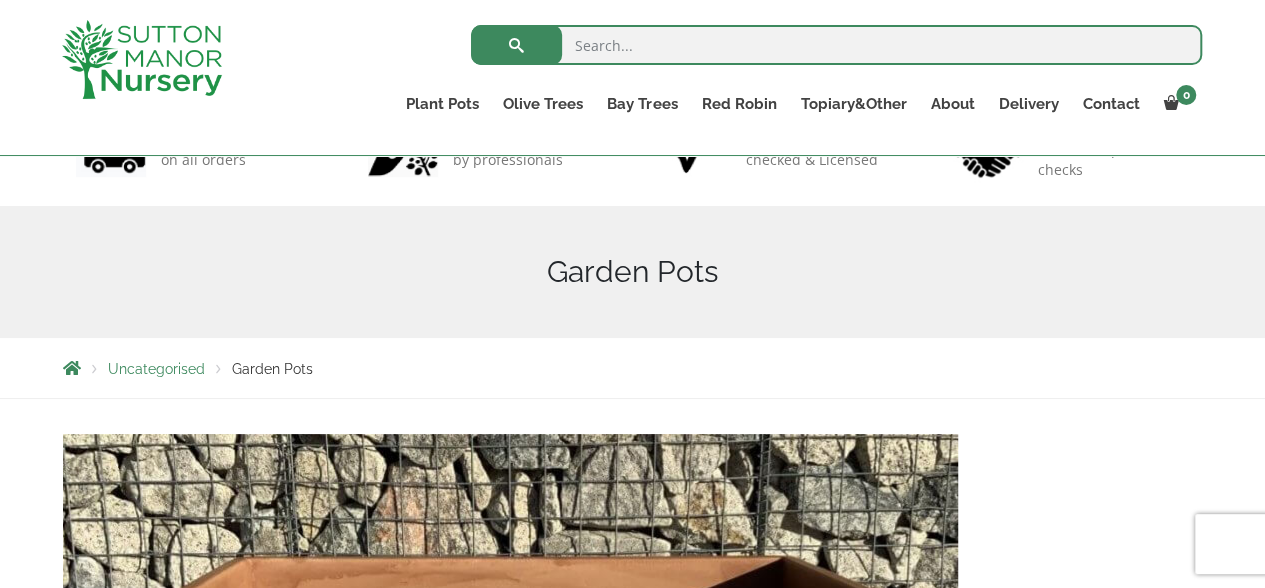scroll, scrollTop: 200, scrollLeft: 0, axis: vertical 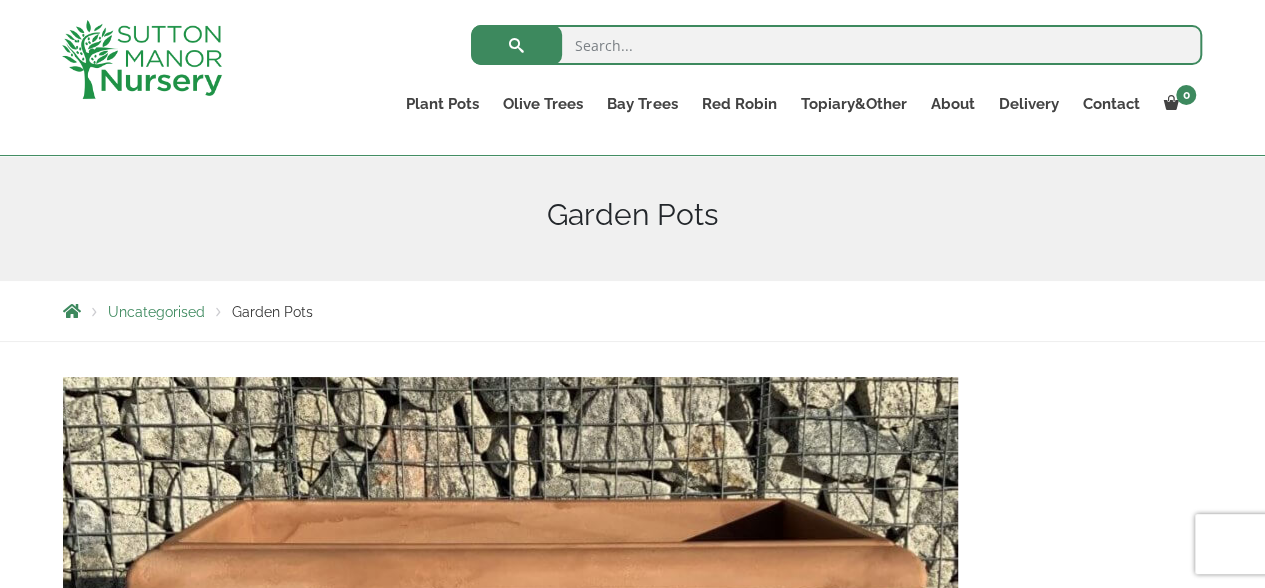 click on "Uncategorised Garden Pots" at bounding box center (633, 311) 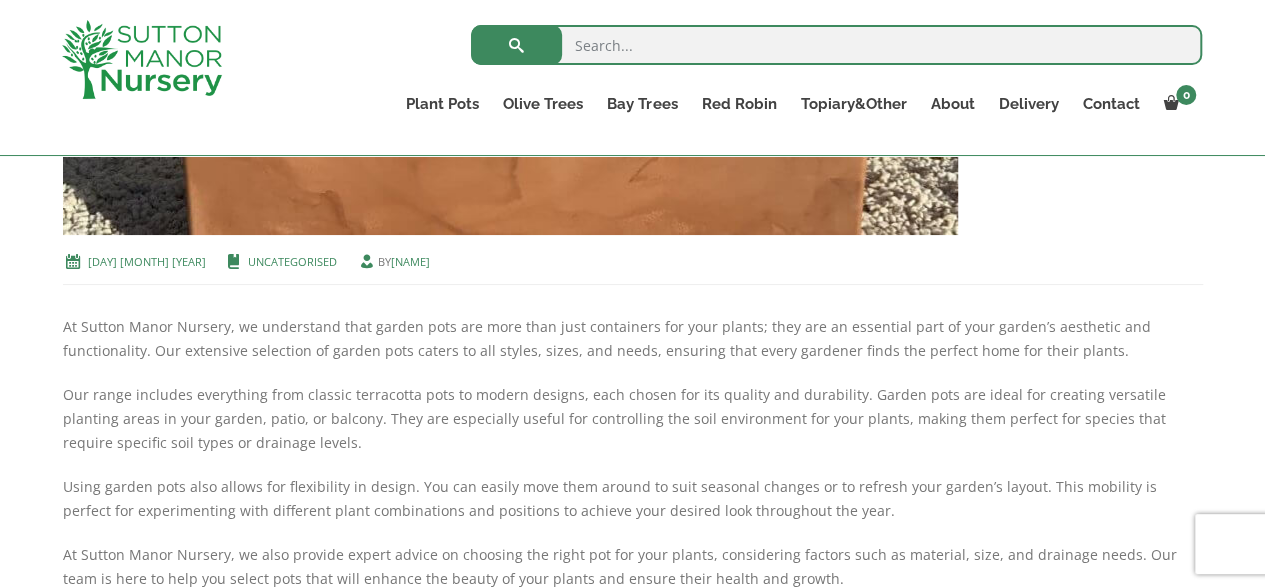 scroll, scrollTop: 800, scrollLeft: 0, axis: vertical 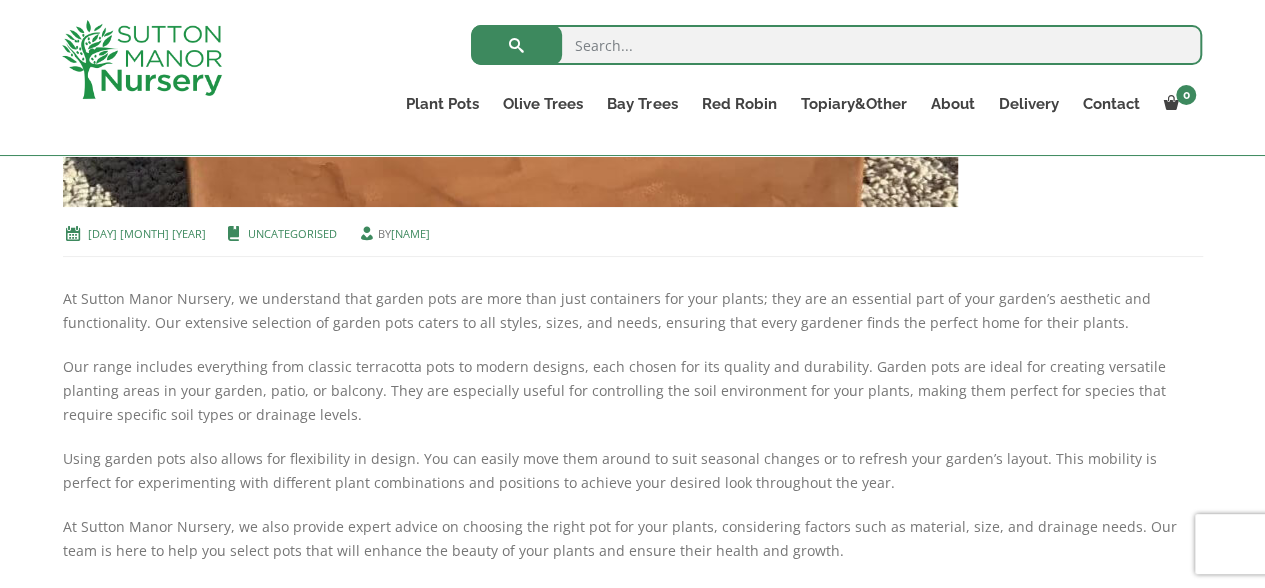 click on "Uncategorised" at bounding box center [292, 233] 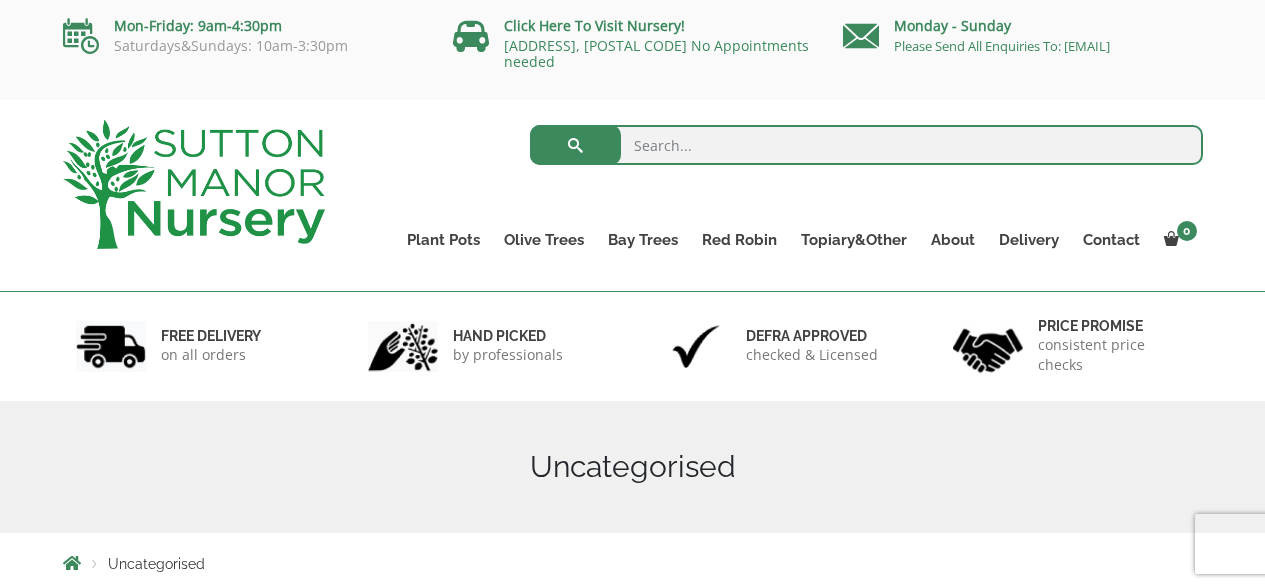 scroll, scrollTop: 0, scrollLeft: 0, axis: both 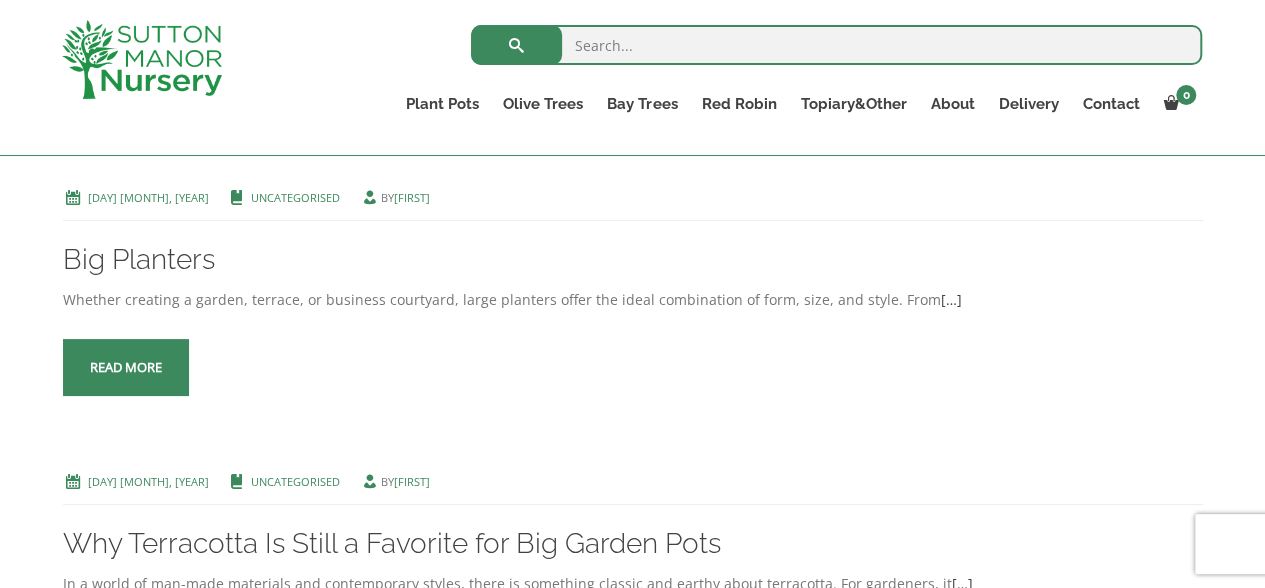 click at bounding box center (126, 367) 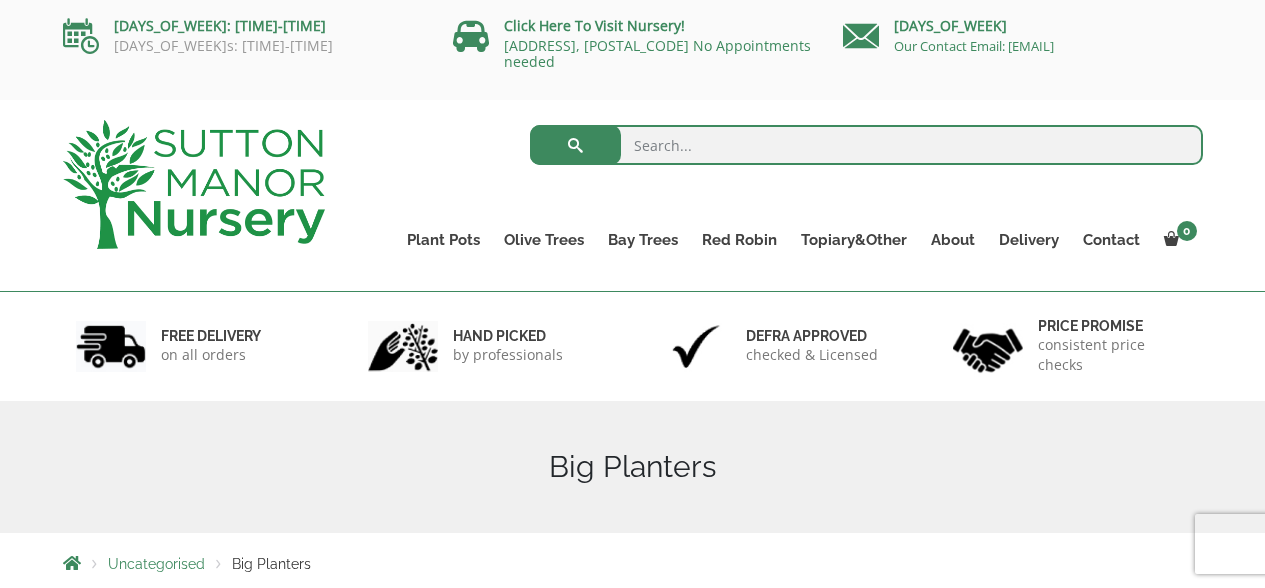 scroll, scrollTop: 0, scrollLeft: 0, axis: both 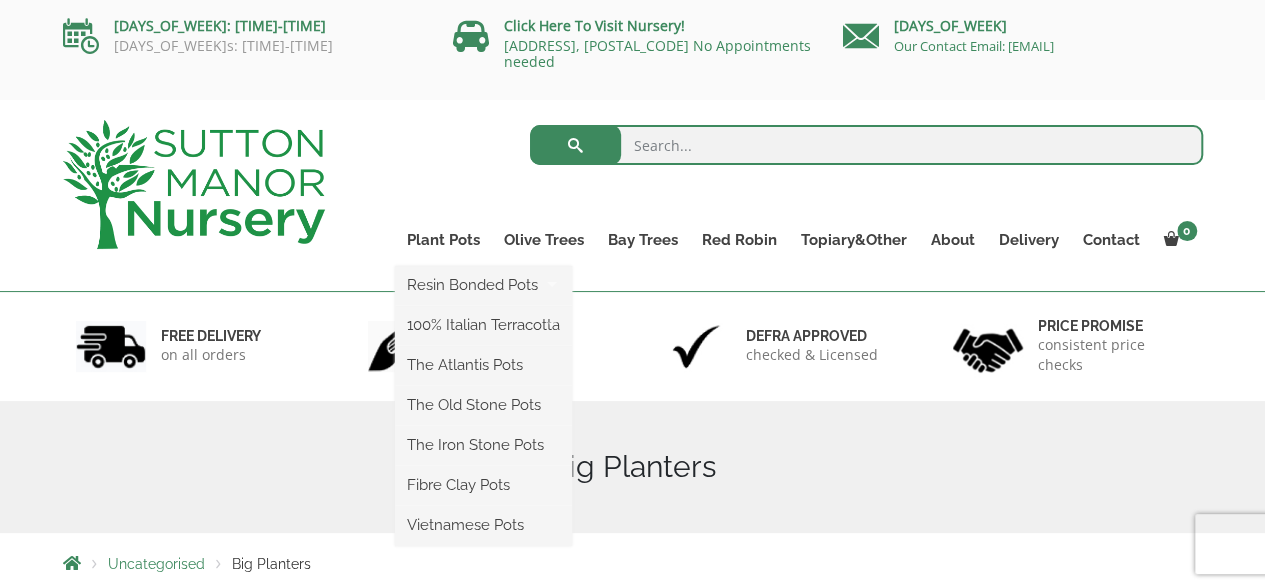 click on "Resin Bonded Pots
The Milan Pots
The Capri Pots
The Brunello Pots
The Venice Cube Pots
The Barolo Pots
The Rome Bowl
The Olive Jar
The Sicilian Pots
The Mediterranean Pots
The San Marino Pots
The Tuscany Fruit Pots
The Pompei Pots
The Florence Oval Pot
The Alfresco Pots
100% Italian Terracotta
Shallow Bowl Grande
Rolled Rim Classico
Cylinders Traditionals
Squares And Troughs
Jars And Urns
The Atlantis Pots
The Old Stone Pots
The Iron Stone Pots
Fibre Clay Pots
Vietnamese Pots" at bounding box center (483, 406) 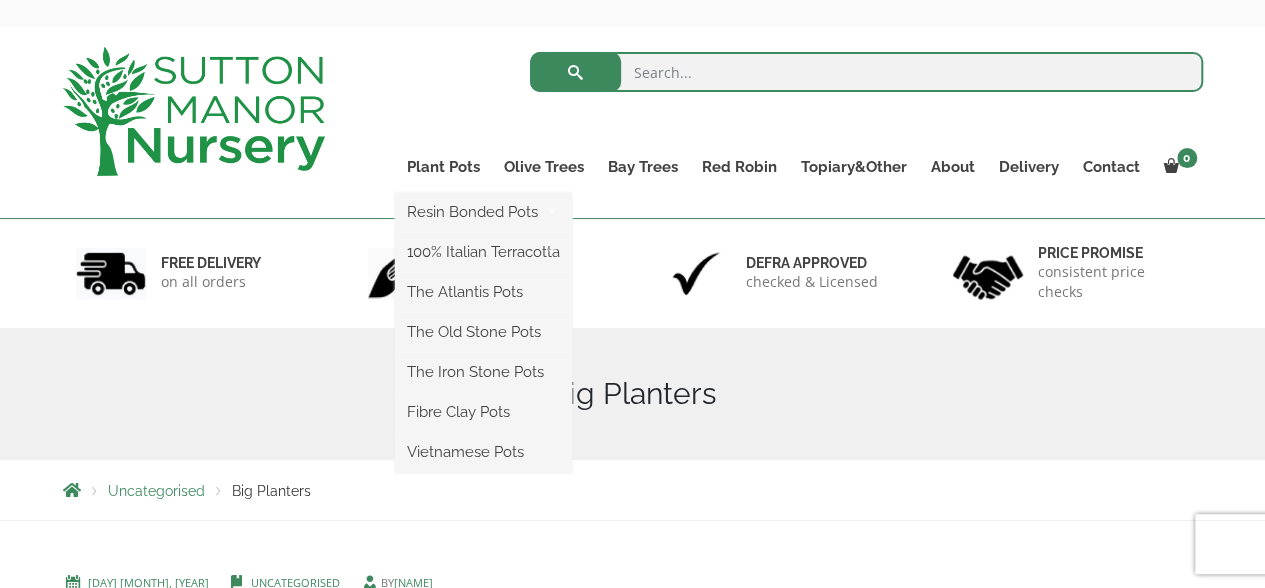 scroll, scrollTop: 100, scrollLeft: 0, axis: vertical 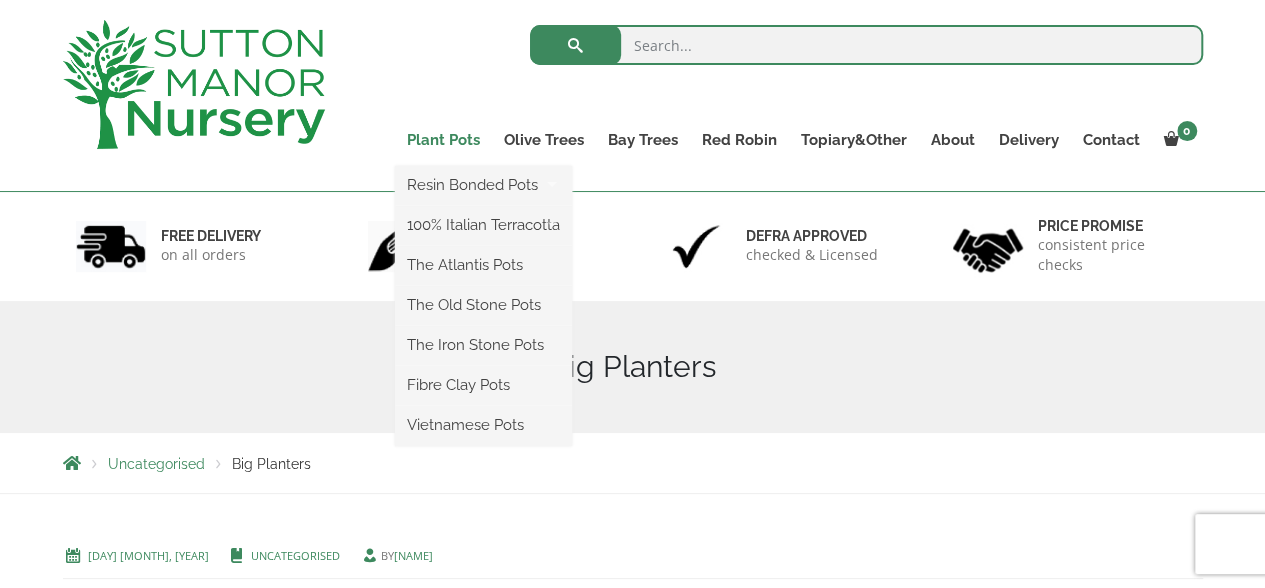 click on "Plant Pots" at bounding box center (443, 140) 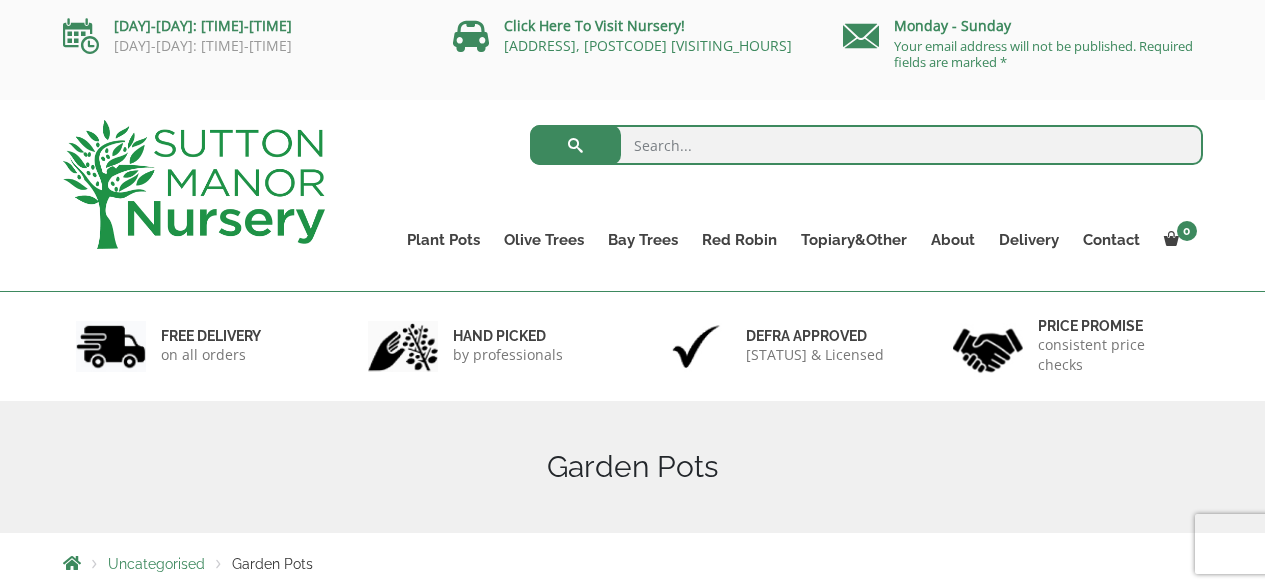 scroll, scrollTop: 0, scrollLeft: 0, axis: both 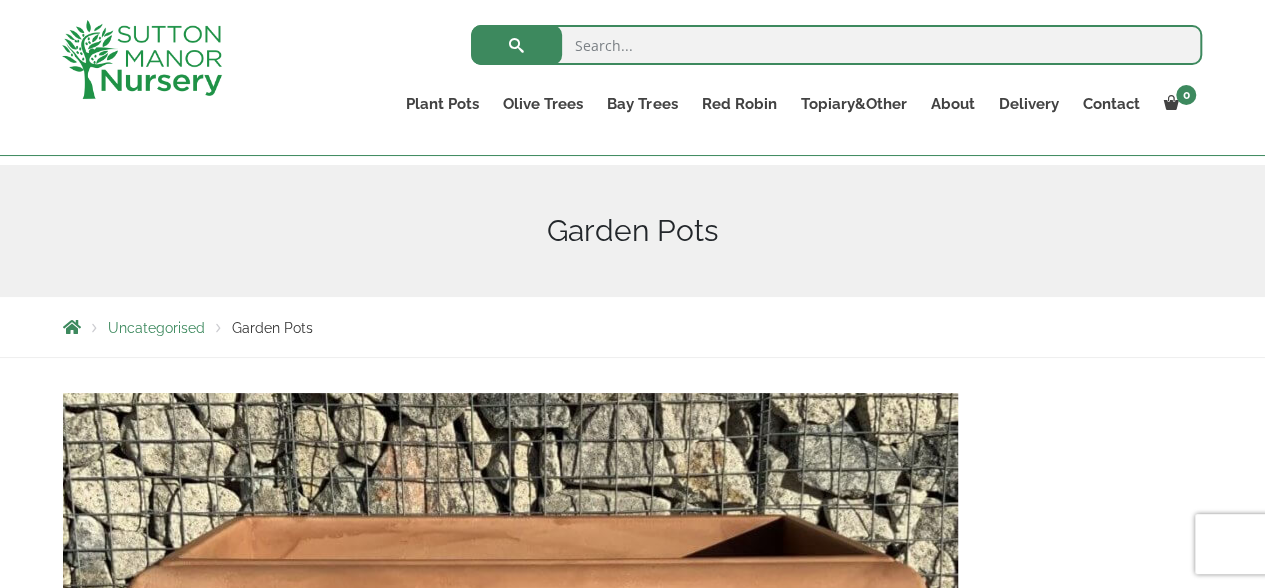 click on "3rd July 2024 Uncategorised  by  james 10198 Comments
At Sutton Manor Nursery, we understand that garden pots are more than just containers for your plants; they are an essential part of your garden’s aesthetic and functionality. Our extensive selection of garden pots caters to all styles, sizes, and needs, ensuring that every gardener finds the perfect home for their plants.
Our range includes everything from classic terracotta pots to modern designs, each chosen for its quality and durability. Garden pots are ideal for creating versatile planting areas in your garden, patio, or balcony. They are especially useful for controlling the soil environment for your plants, making them perfect for species that require specific soil types or drainage levels.
Explore our collection at Sutton Manor Nursery and discover how the right garden pots can transform your outdoor space into a vibrant oasis of life and color.
Previous" at bounding box center (632, 898) 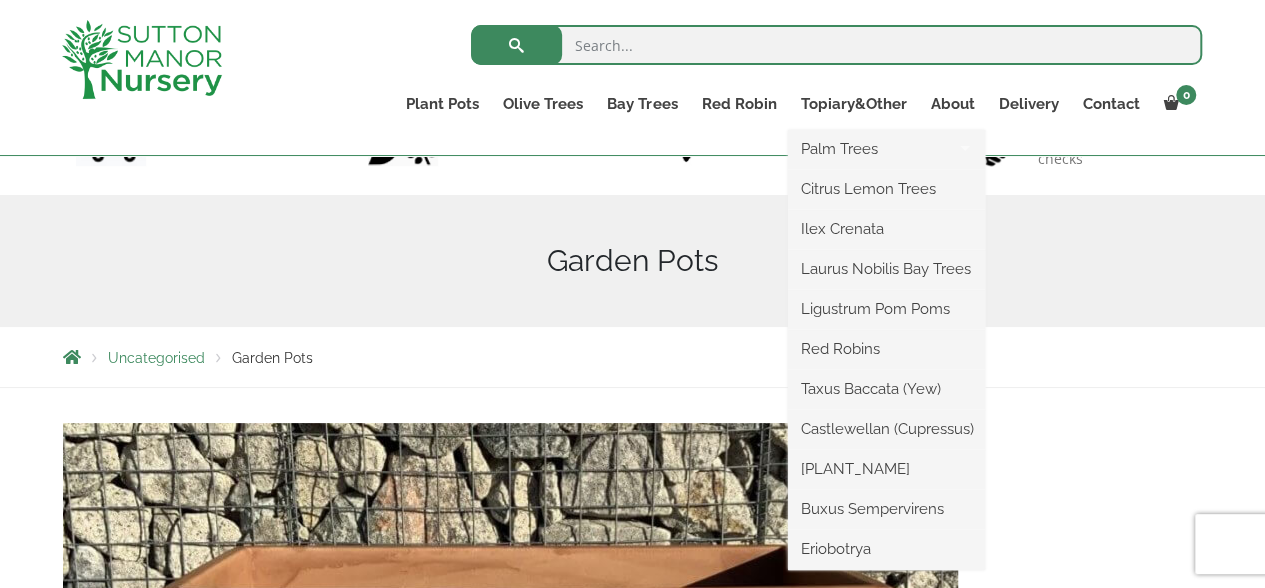 scroll, scrollTop: 200, scrollLeft: 0, axis: vertical 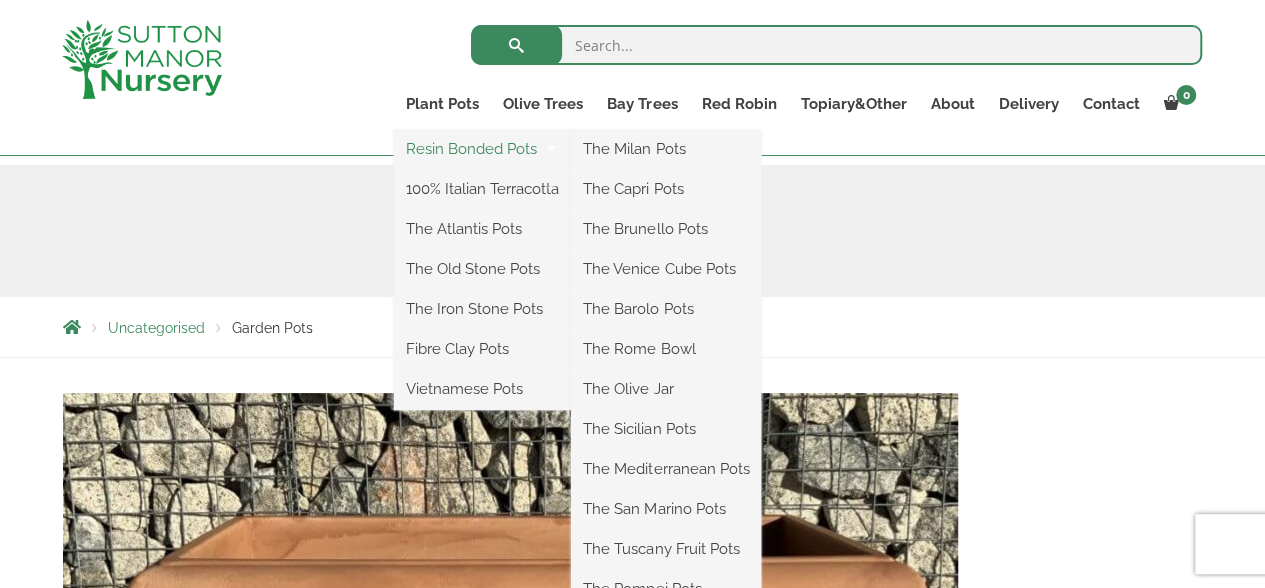 click on "Resin Bonded Pots" at bounding box center (482, 149) 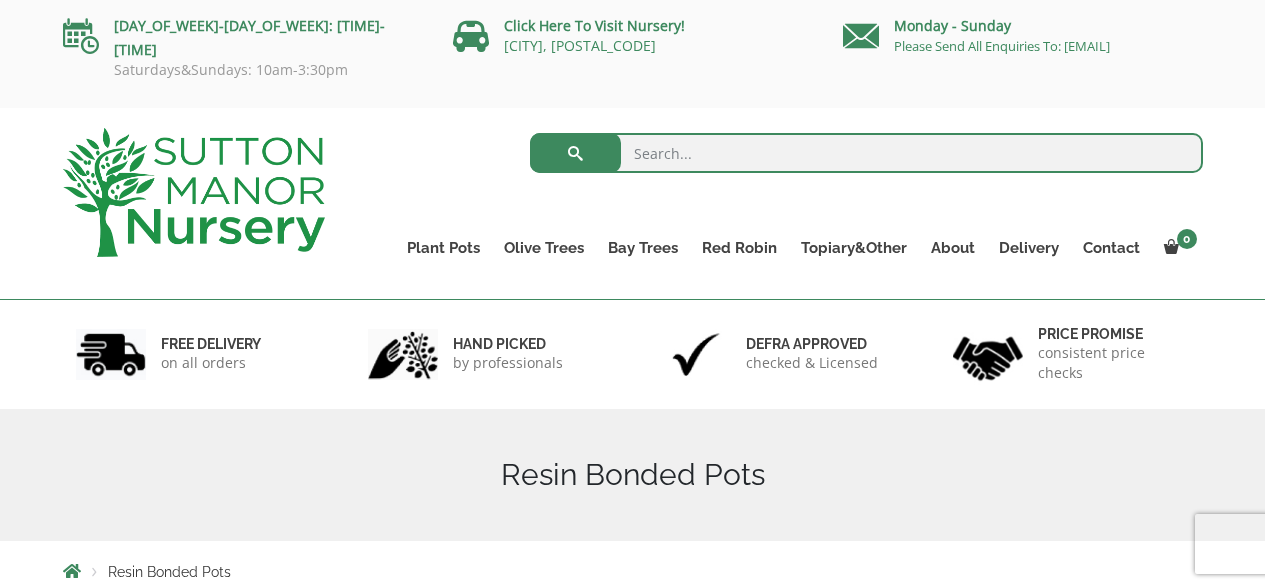 scroll, scrollTop: 0, scrollLeft: 0, axis: both 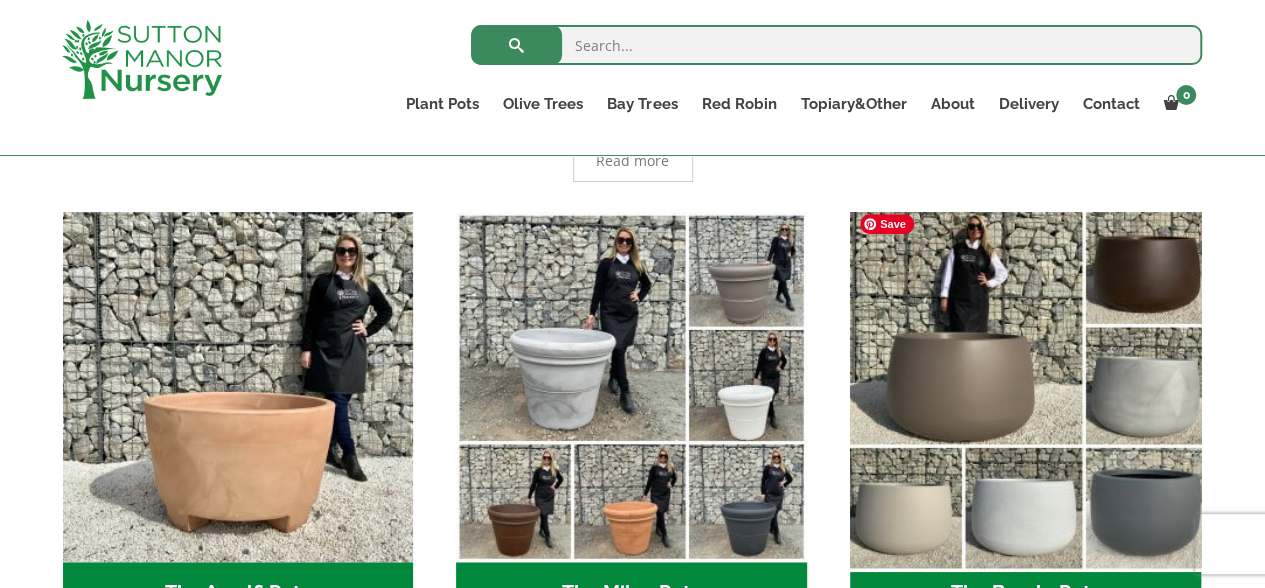 click at bounding box center (1025, 387) 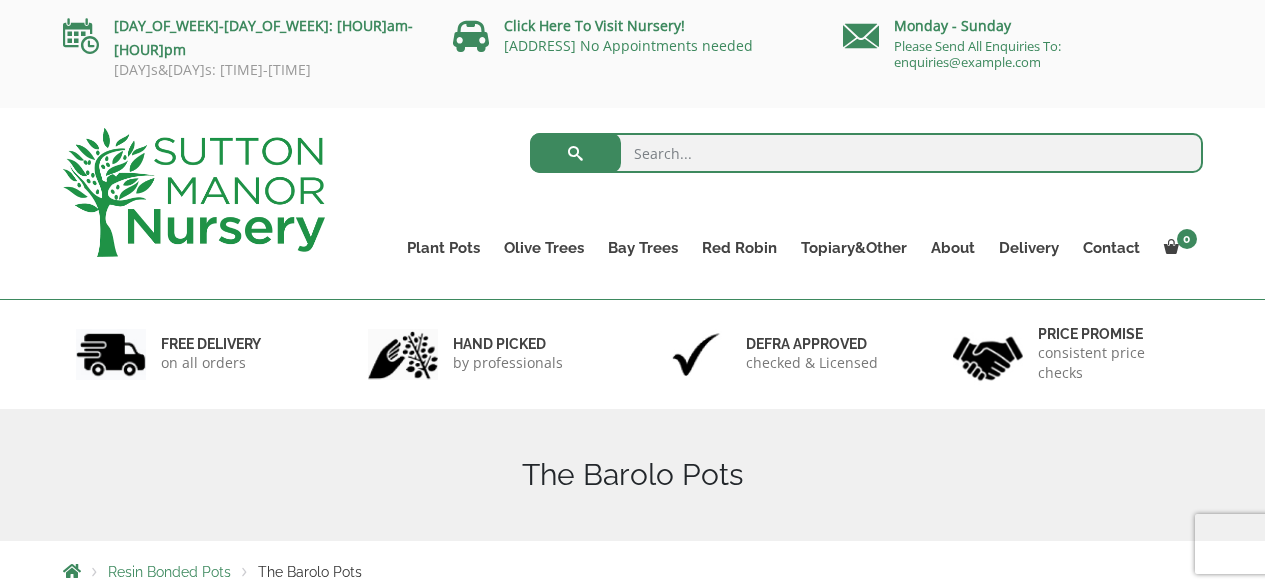 scroll, scrollTop: 0, scrollLeft: 0, axis: both 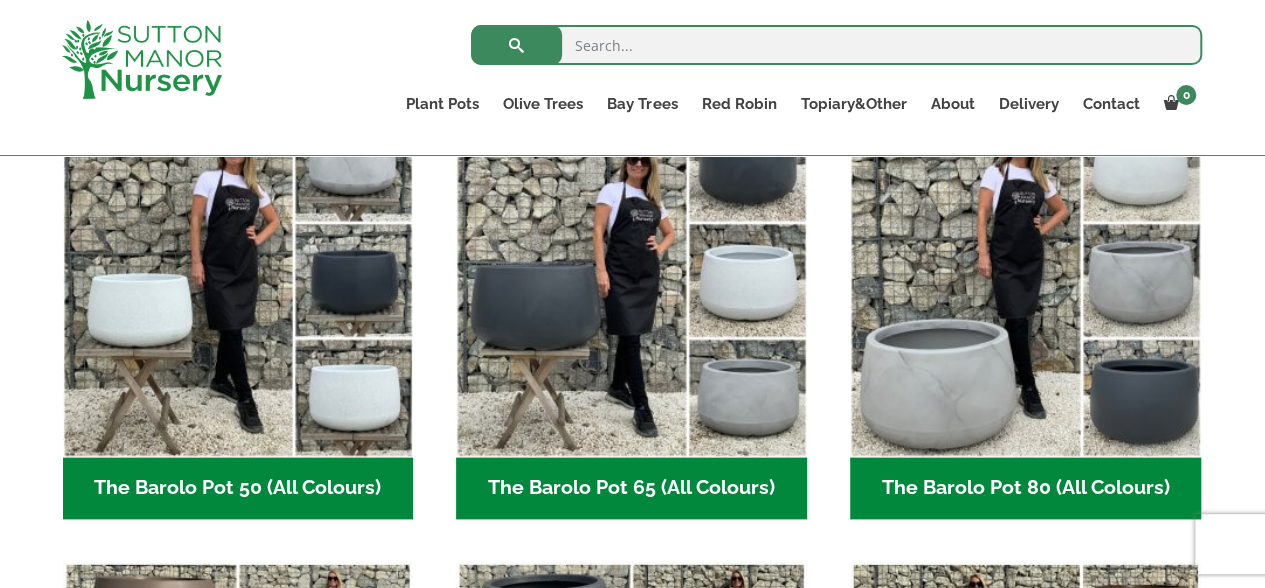 click on "Timeless Taste with The Barolo Pots
Add style to your home or garden design with  The Barolo Pots  a fashion line of planters for fashion lovers who love style, fashion, and the great outdoors. To add a touch of fashion to a chic apartment or bold patio, the planters add sophisticated style to any location.
Handmade Planters That Shine
The Barolo Pots  are not pots, they’re art. Handmade from the finest ceramic materials, each and every one provides the perfect blend of style and endurance. Matte silky finishes, earthy tones, and smooth profiles make the pots beautiful indoors and out. For gardeners and design enthusiasts, the pots are the perfect blend of form and function.
Built for Plants. Designed for Life.
These planters are designed to enhance healthy plant development with aeration and drainage systems. Whether fresh snake plant, fiddle leaf fig, or herb garden,  The Barolo Pots
Give Your Space the Finishing Touch with The Barolo Pots
The Barolo Pots
Resin Bonded Pots" at bounding box center [632, 311] 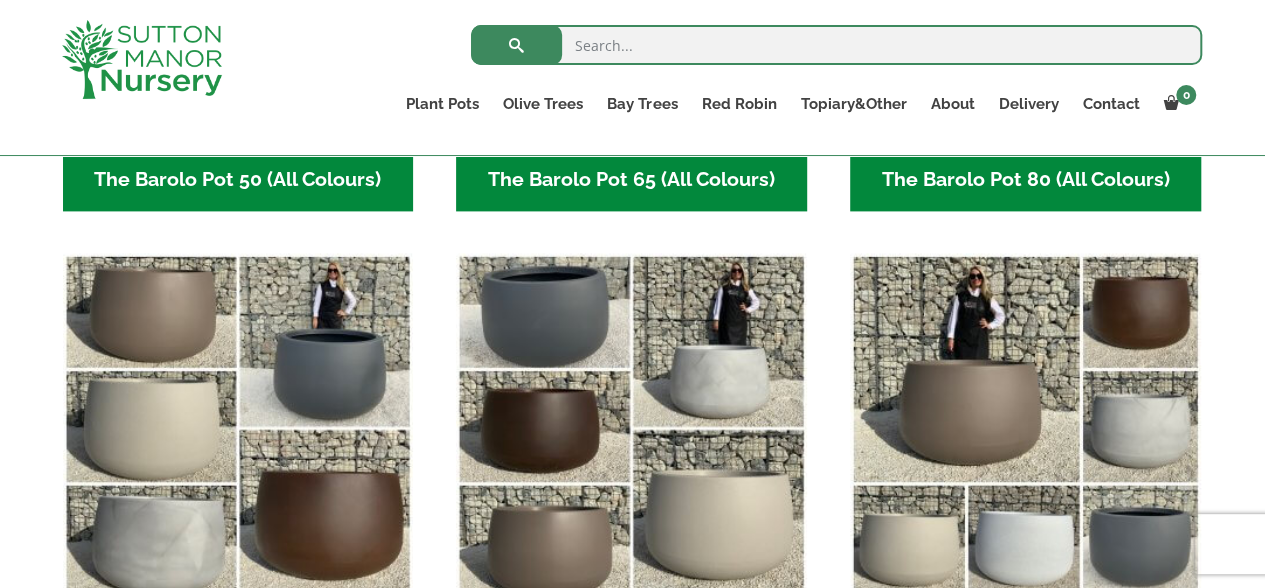 scroll, scrollTop: 1300, scrollLeft: 0, axis: vertical 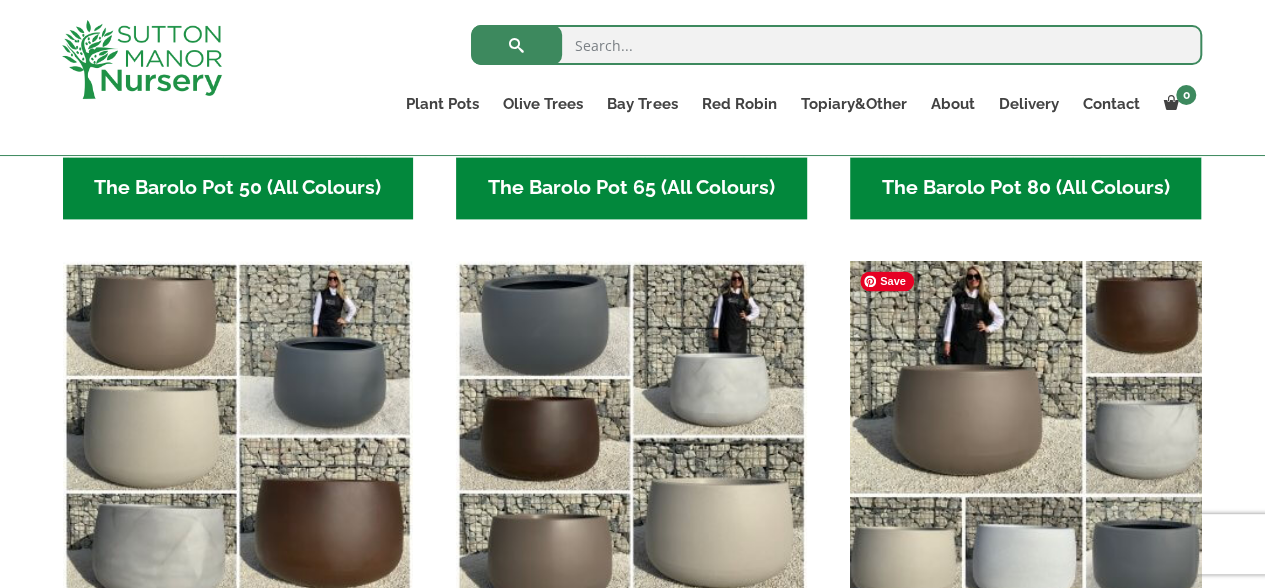 click at bounding box center [1025, 436] 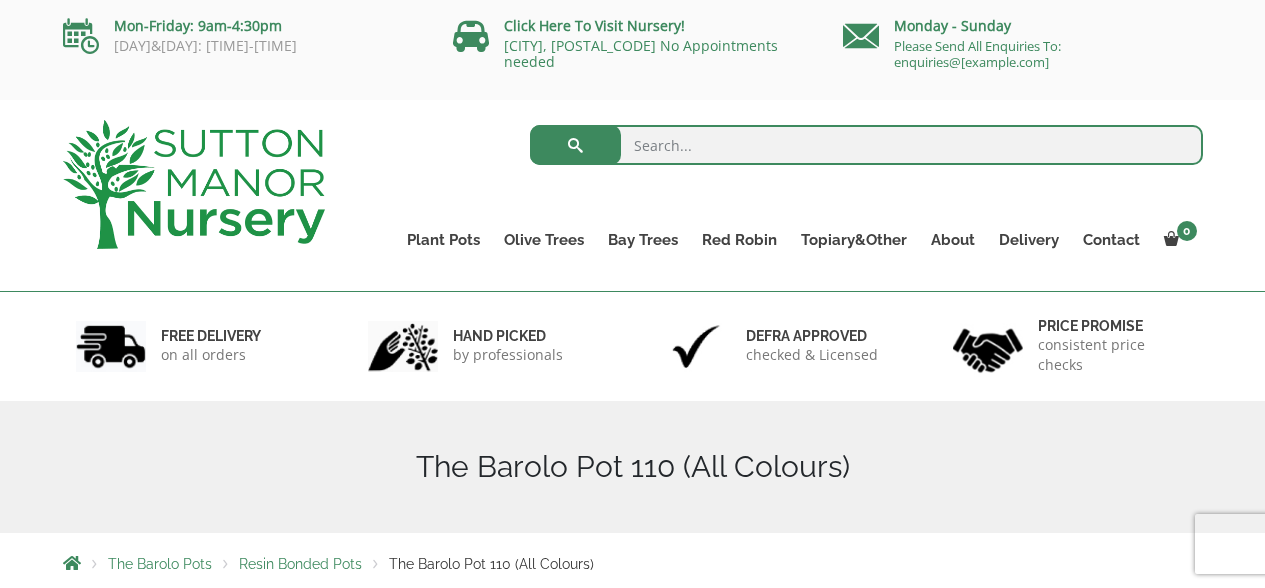 scroll, scrollTop: 201, scrollLeft: 0, axis: vertical 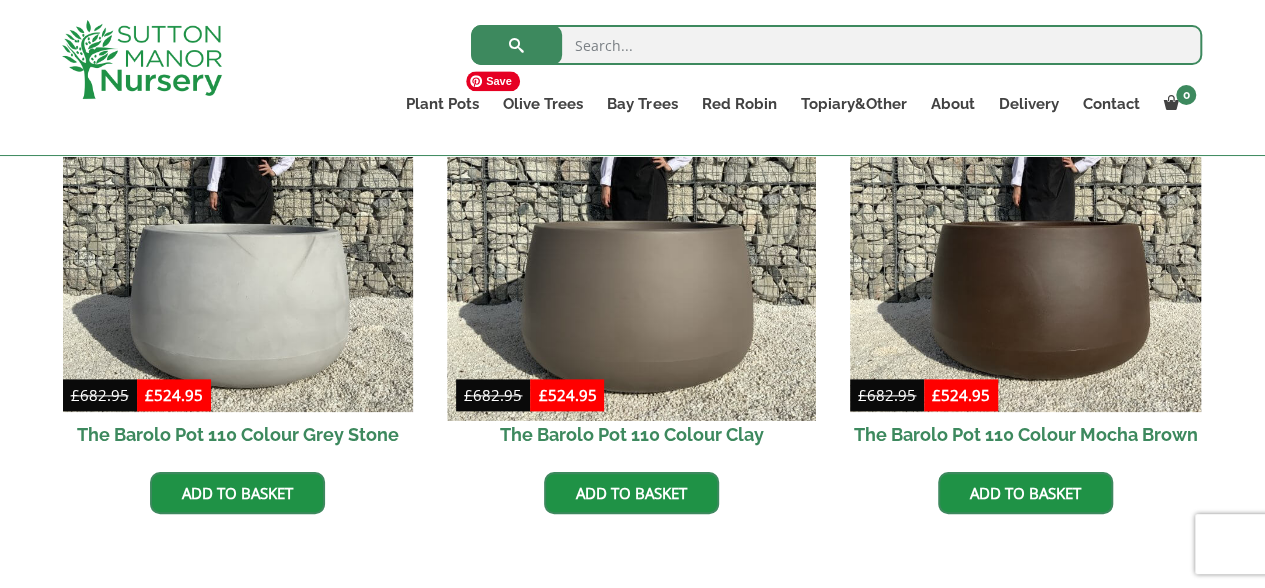 click at bounding box center [632, 237] 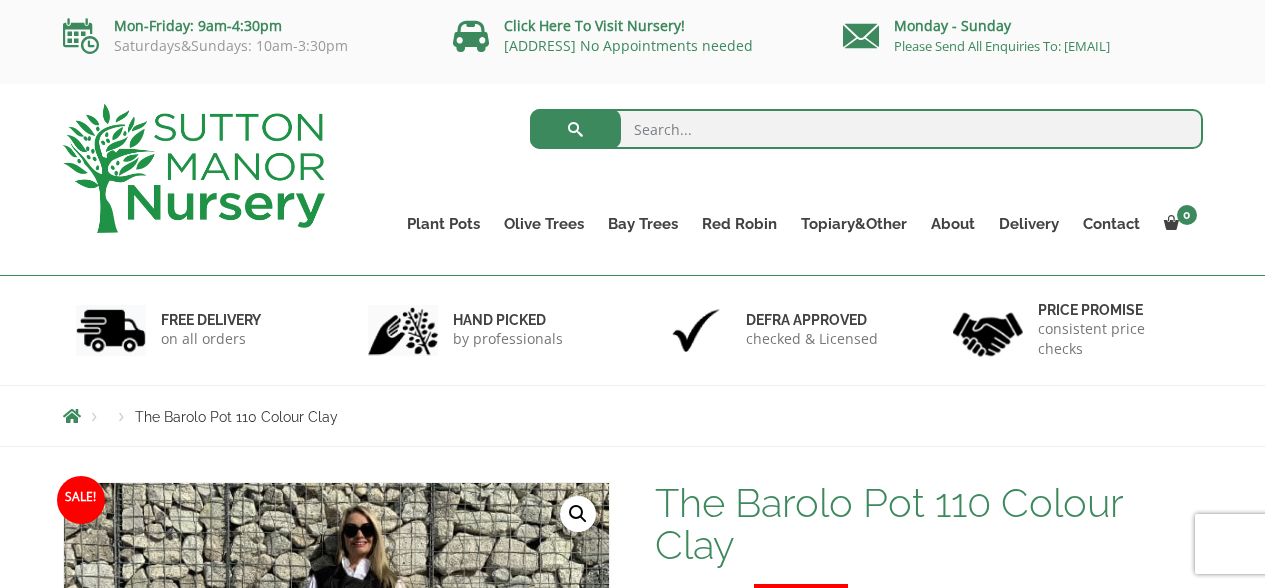 scroll, scrollTop: 0, scrollLeft: 0, axis: both 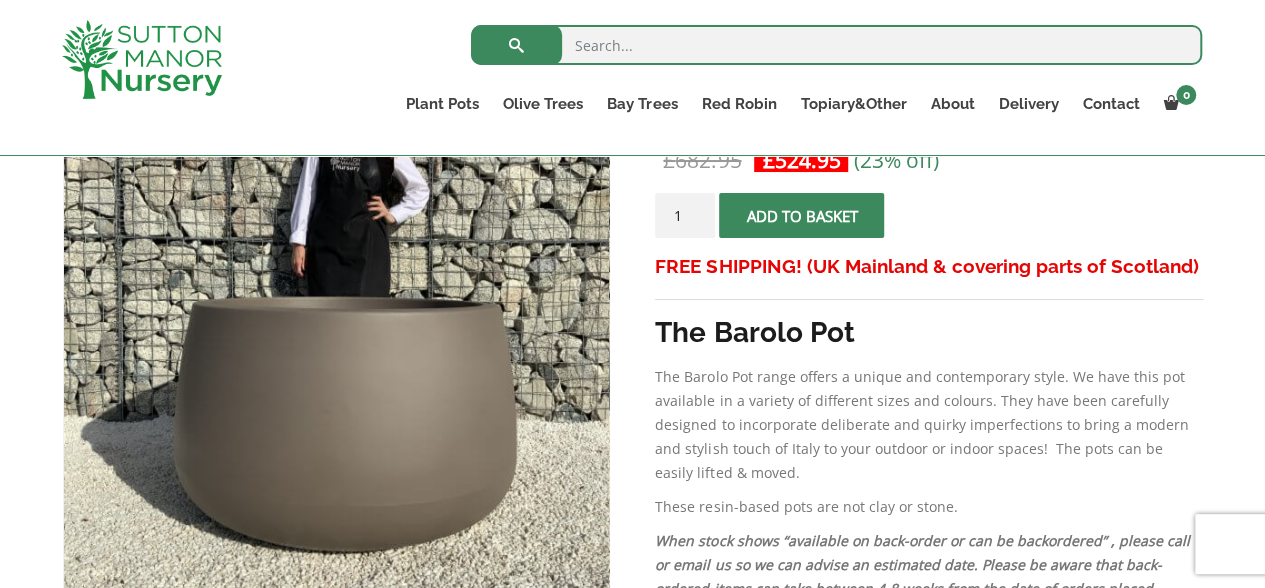 click on "Sale!
🔍
The Barolo Pot 110 Colour Clay £ 682.95   Original price was: £682.95. £ 524.95 Current price is: £524.95.   (23% off)
FREE SHIPPING! (UK Mainland & covering parts of Scotland)
The Barolo Pot
The Barolo Pot range offers a unique and contemporary style. We have this pot available in a variety of different sizes and colours. They have been carefully designed to incorporate deliberate and quirky imperfections to bring a modern and stylish touch of Italy to your outdoor or indoor spaces!  The pots can be easily lifted & moved.
These resin-based pots are not clay or stone.
When stock shows “available on back-order or can be backordered” , please call or email us so we can advise an estimated date. Please be aware that back-ordered items can take between 4-8 weeks from the date of orders placed.
Available on back-order
The Barolo Pot 110 Colour Clay quantity
1
Add to basket
Payment Options:" at bounding box center (632, 990) 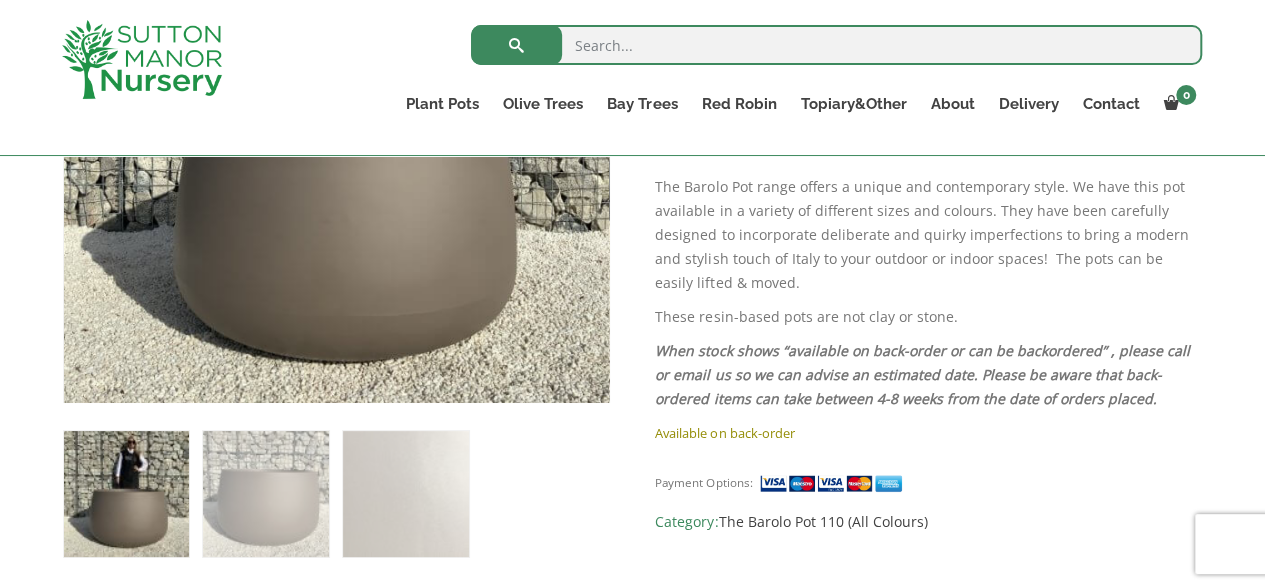 scroll, scrollTop: 700, scrollLeft: 0, axis: vertical 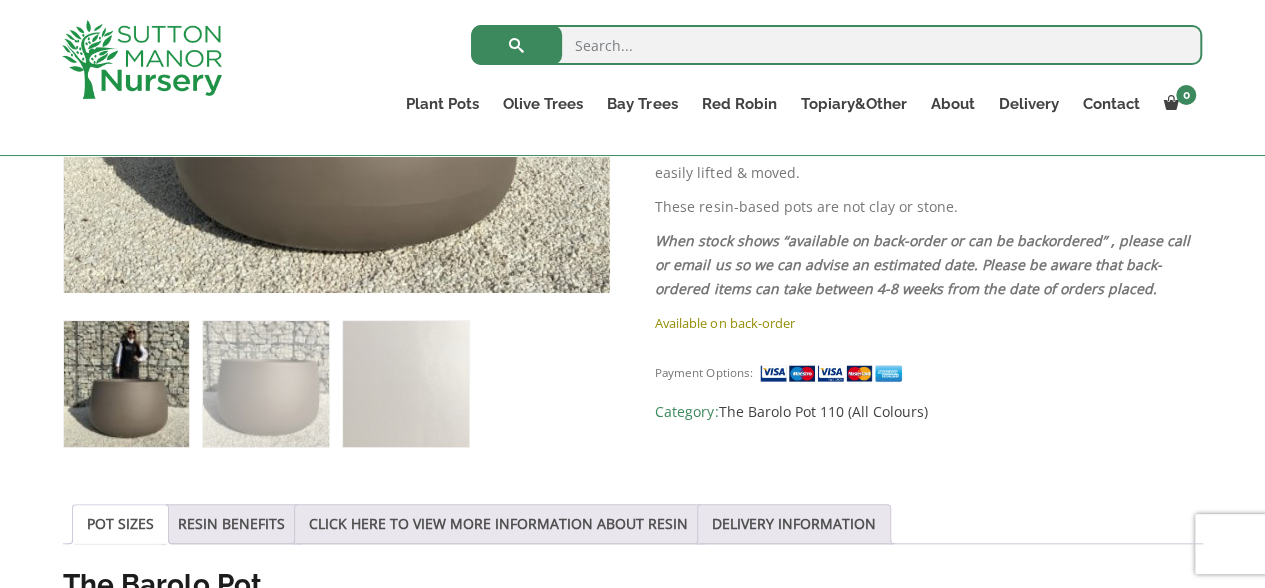 click on "Sale!
🔍
The Barolo Pot 110 Colour Clay £ 682.95   Original price was: £682.95. £ 524.95 Current price is: £524.95.   (23% off)
FREE SHIPPING! (UK Mainland & covering parts of Scotland)
The Barolo Pot
The Barolo Pot range offers a unique and contemporary style. We have this pot available in a variety of different sizes and colours. They have been carefully designed to incorporate deliberate and quirky imperfections to bring a modern and stylish touch of Italy to your outdoor or indoor spaces!  The pots can be easily lifted & moved.
These resin-based pots are not clay or stone.
When stock shows “available on back-order or can be backordered” , please call or email us so we can advise an estimated date. Please be aware that back-ordered items can take between 4-8 weeks from the date of orders placed.
Available on back-order
The Barolo Pot 110 Colour Clay quantity
1
Add to basket
Payment Options:" at bounding box center [632, 690] 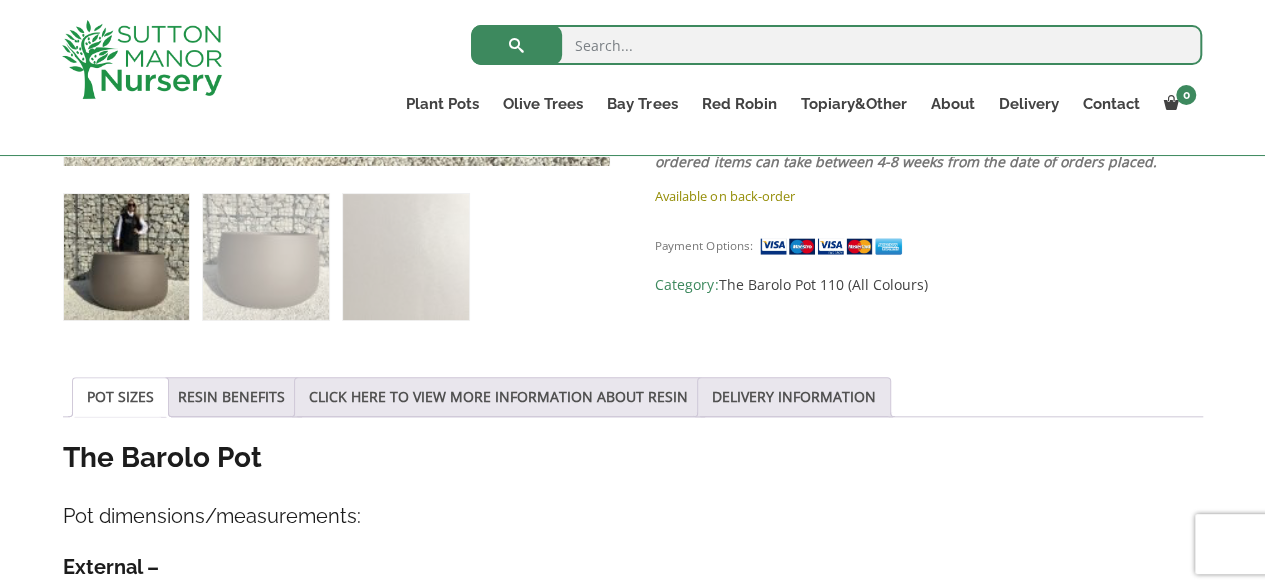 scroll, scrollTop: 814, scrollLeft: 0, axis: vertical 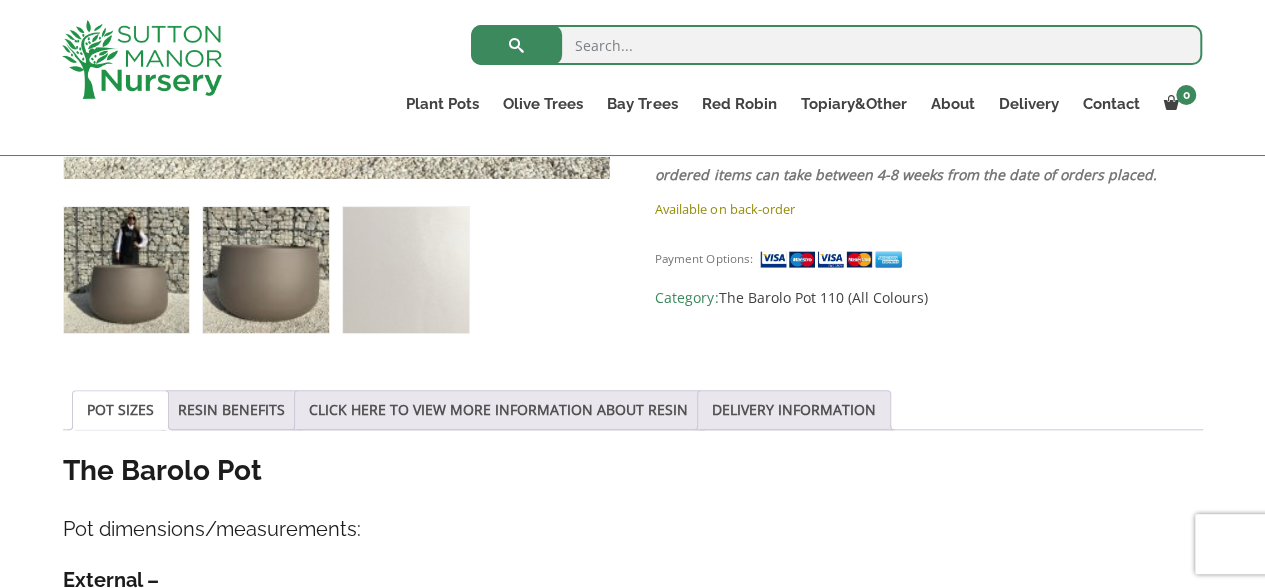 click at bounding box center (126, 269) 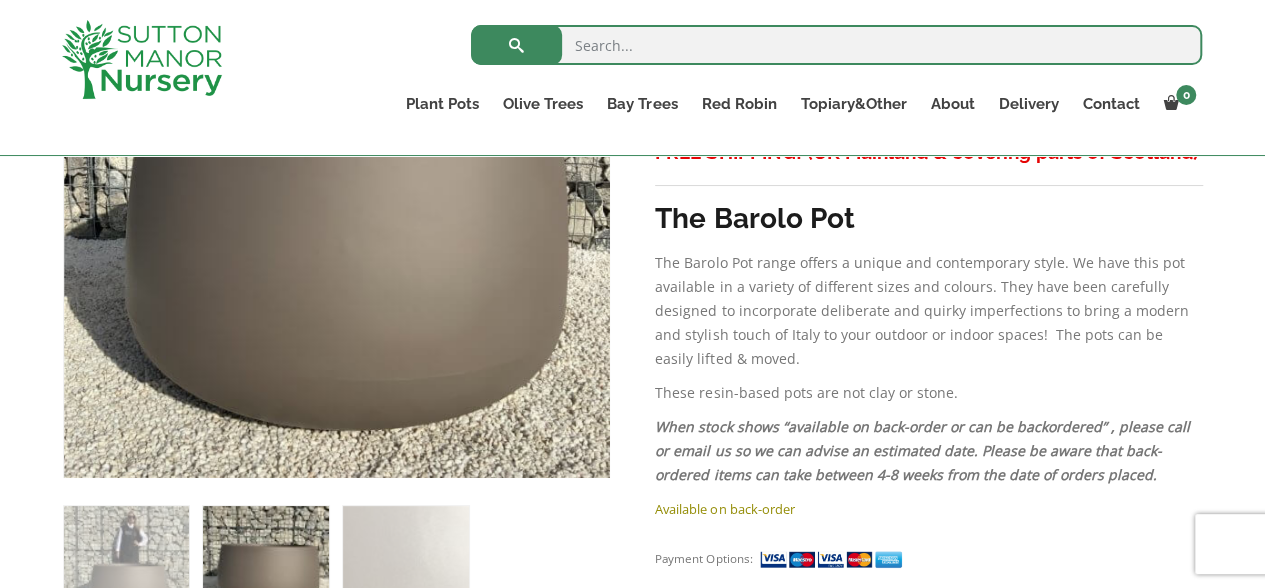 scroll, scrollTop: 414, scrollLeft: 0, axis: vertical 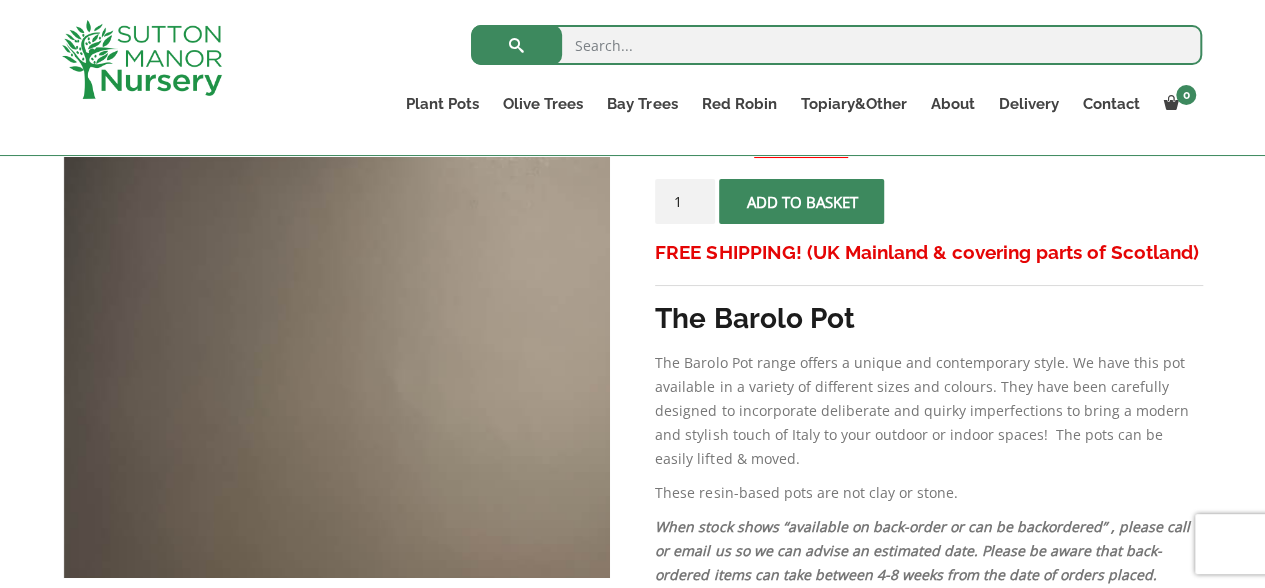 click at bounding box center (378, 308) 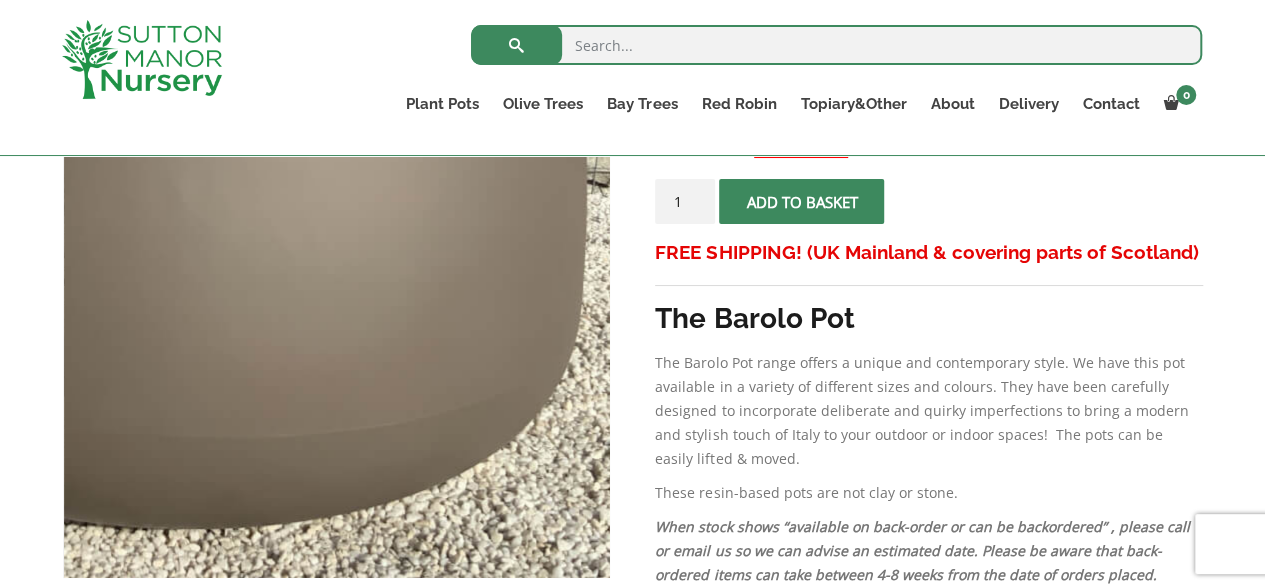 click at bounding box center (163, 118) 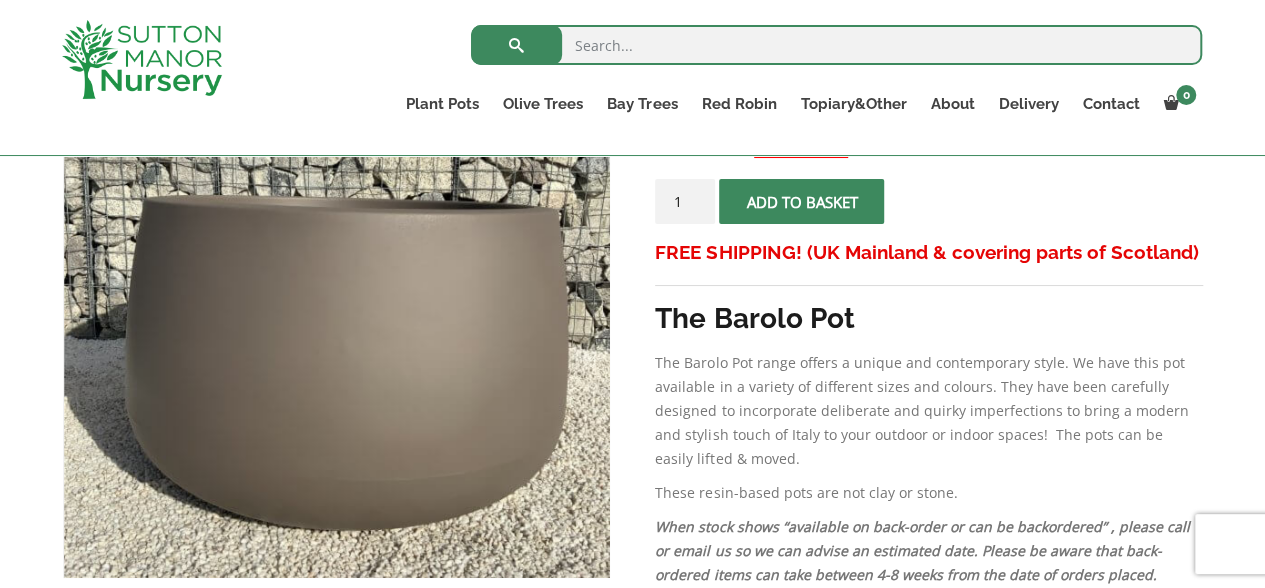 click on "Sale!
🔍
The Barolo Pot 110 Colour Clay £ 682.95   Original price was: £682.95. £ 524.95 Current price is: £524.95.   (23% off)
FREE SHIPPING! (UK Mainland & covering parts of Scotland)
The Barolo Pot
The Barolo Pot range offers a unique and contemporary style. We have this pot available in a variety of different sizes and colours. They have been carefully designed to incorporate deliberate and quirky imperfections to bring a modern and stylish touch of Italy to your outdoor or indoor spaces!  The pots can be easily lifted & moved.
These resin-based pots are not clay or stone.
When stock shows “available on back-order or can be backordered” , please call or email us so we can advise an estimated date. Please be aware that back-ordered items can take between 4-8 weeks from the date of orders placed.
Available on back-order
The Barolo Pot 110 Colour Clay quantity
1
Add to basket
Payment Options:" at bounding box center [632, 975] 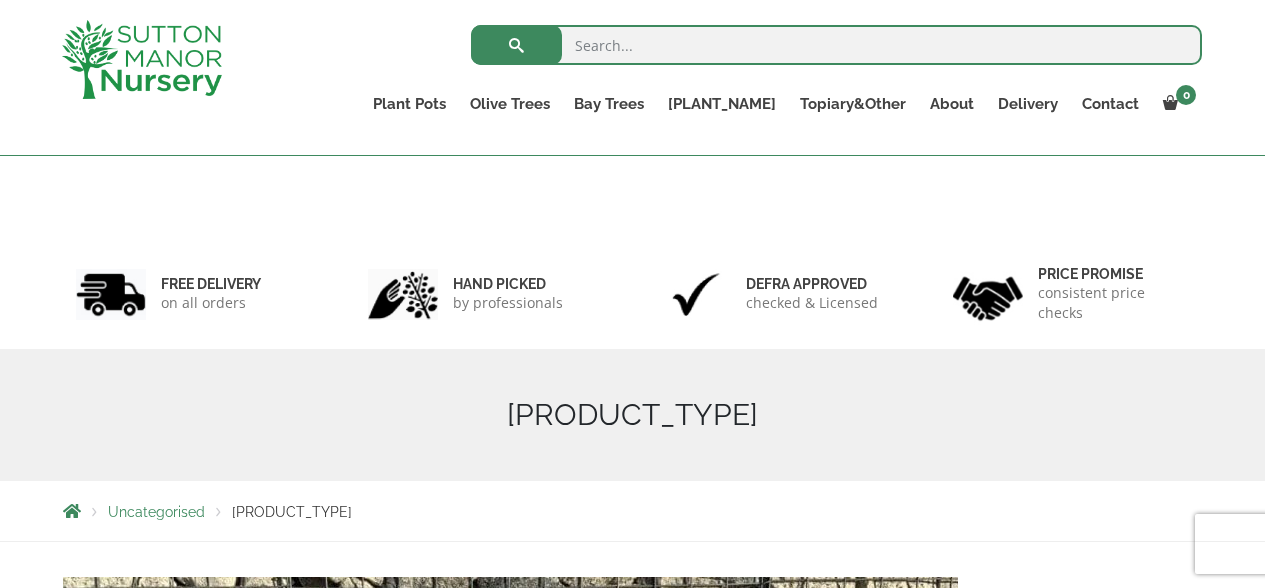 scroll, scrollTop: 200, scrollLeft: 0, axis: vertical 